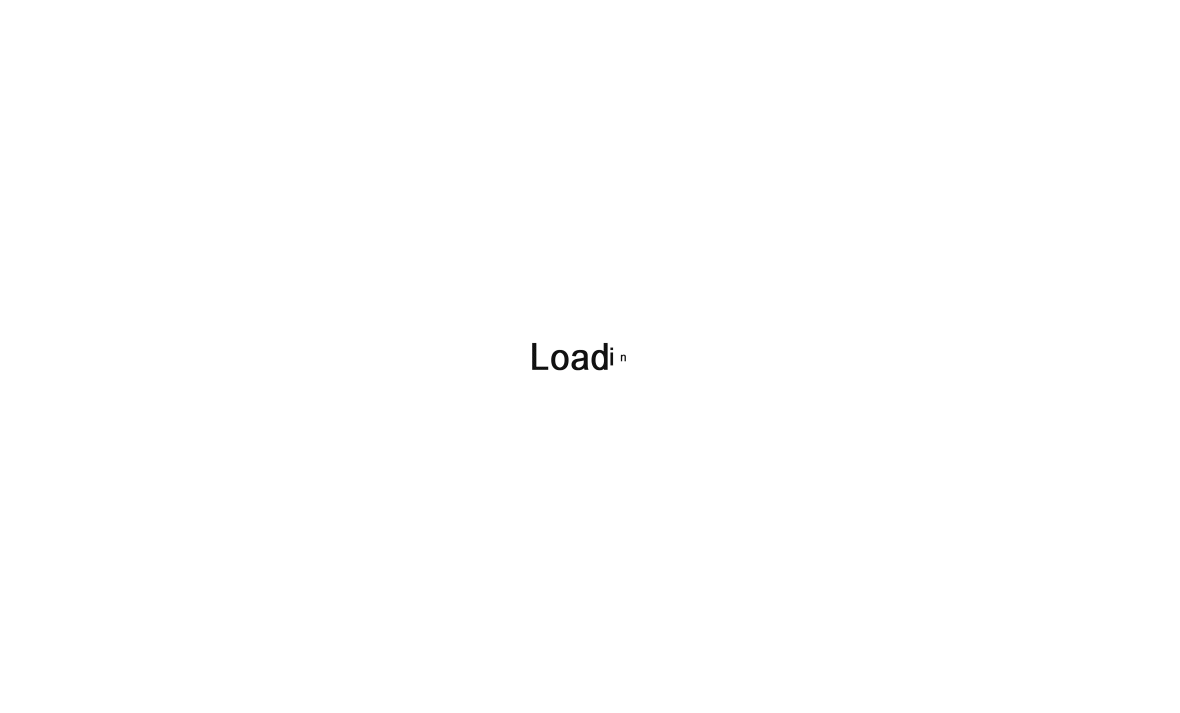 scroll, scrollTop: 0, scrollLeft: 0, axis: both 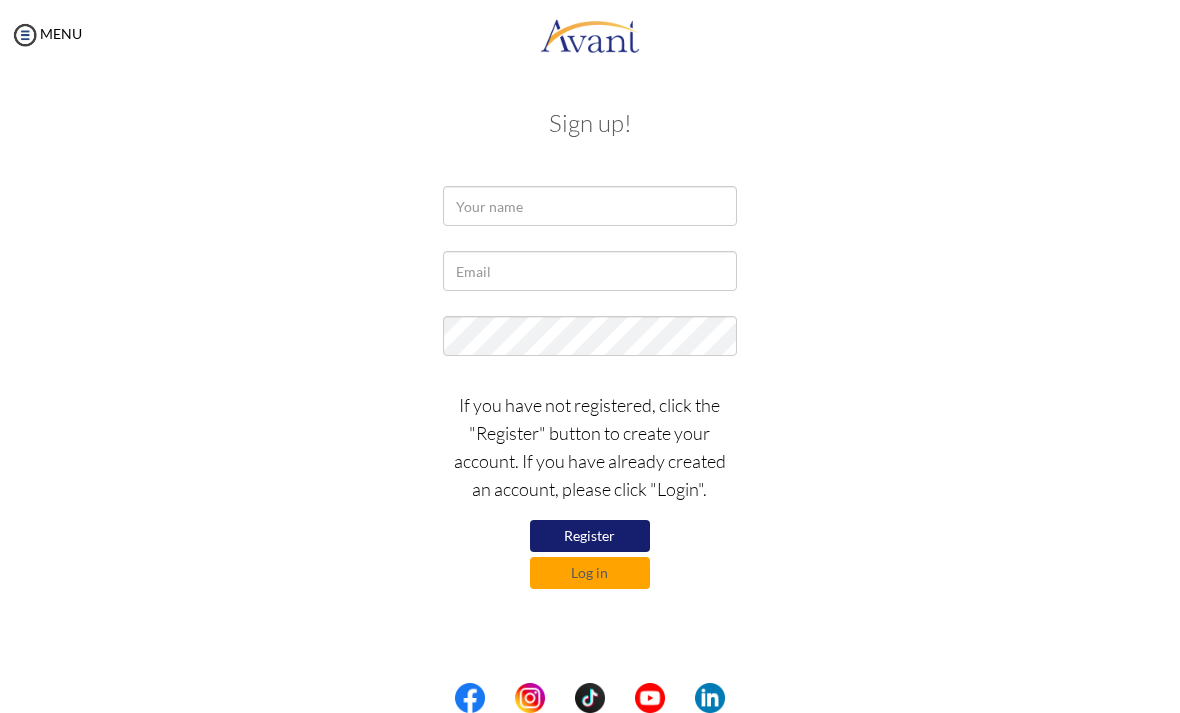 click on "Maintenance break. Please come back in 2 hours.
MENU
My Status
What is the next step?
We would like you to watch the introductory video Begin with Avant
We would like you to watch the program video Watch Program Video
We would like you to complete English exam Take Language Test
We would like you to complete clinical assessment Take Clinical Test
We would like you to complete qualification survey Take Qualification Survey
We would like you to watch expectations video Watch Expectations Video
You will be contacted by recruiter to schedule a call.
Your application is being reviewed. Please check your email regularly.
Process Overview
Check off each step as you go to track your progress!
1" at bounding box center [590, 356] 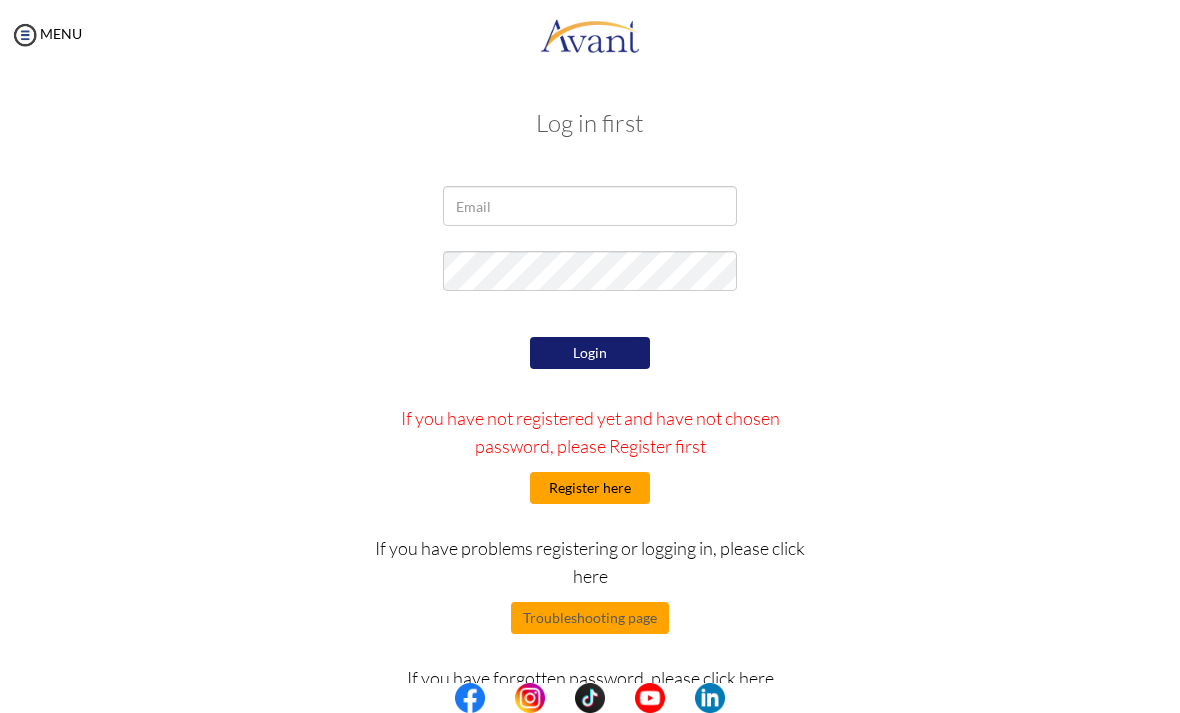 click on "Register here" at bounding box center [590, 488] 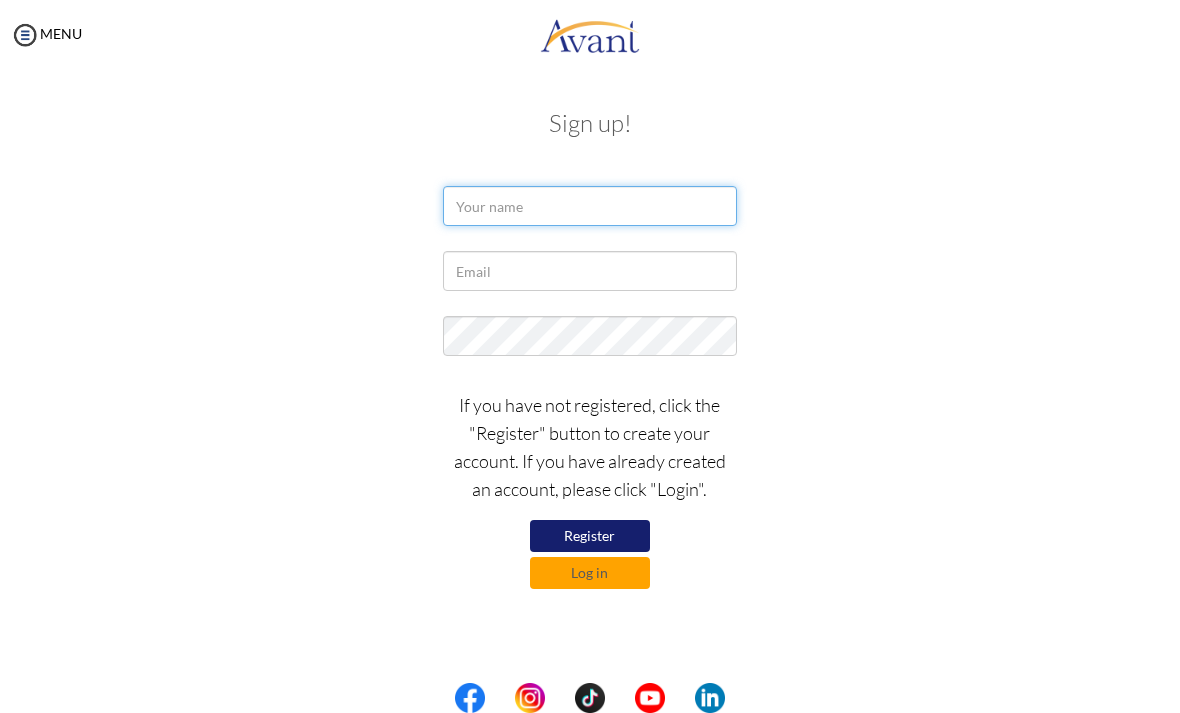 click at bounding box center [589, 206] 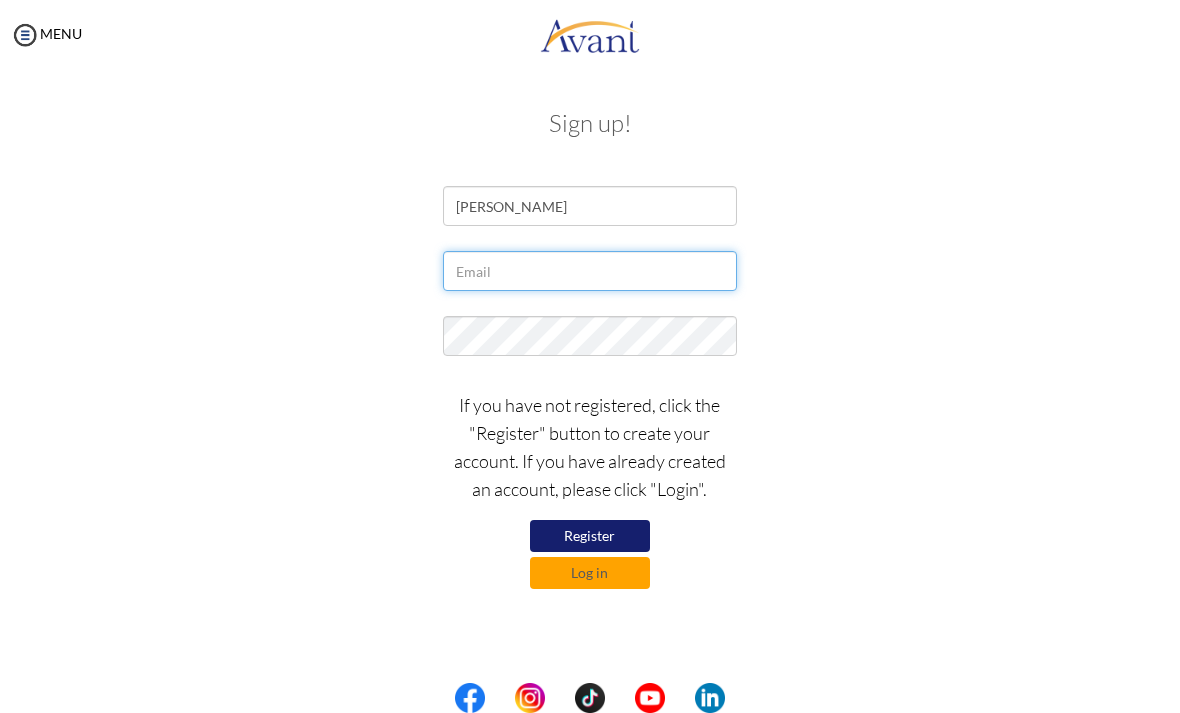 type on "nadz242002@gmail.com" 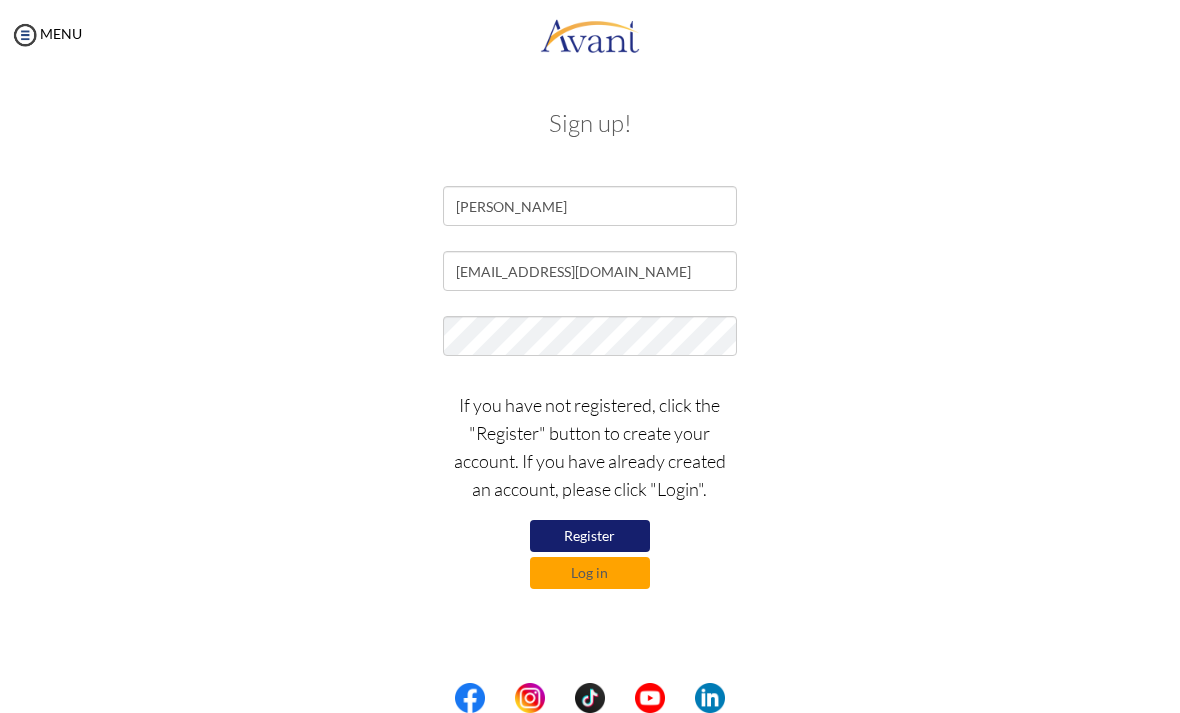 click on "Register" at bounding box center (590, 536) 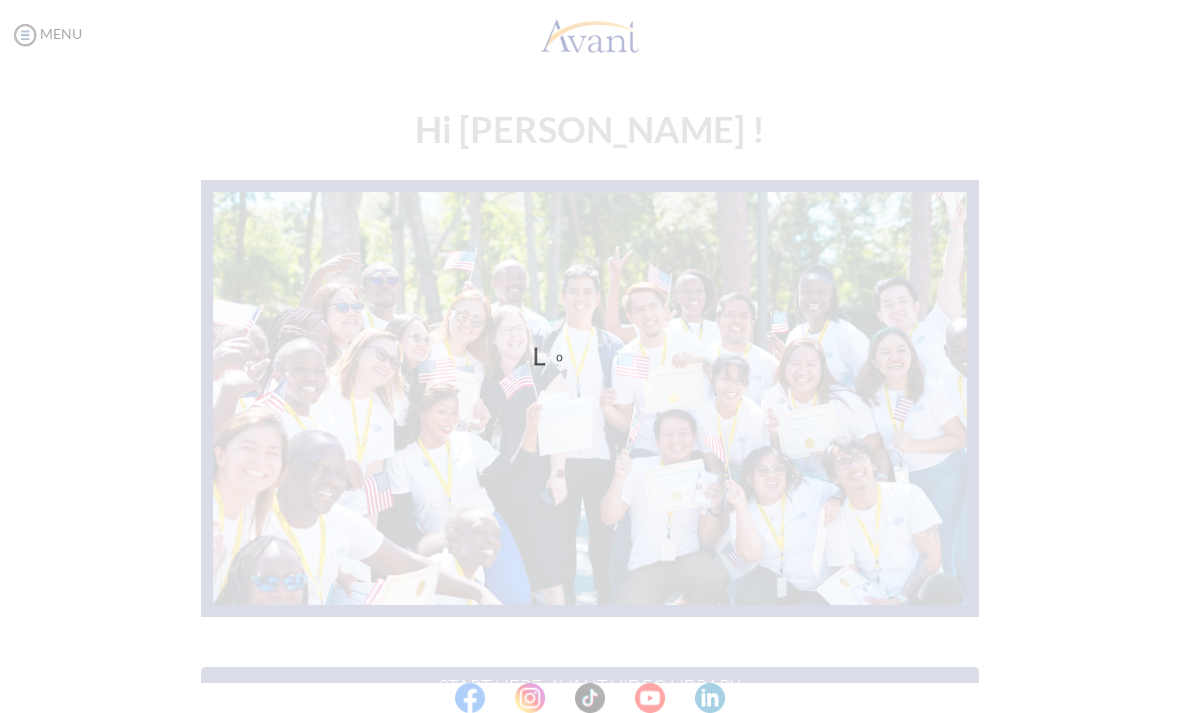 scroll, scrollTop: 0, scrollLeft: 0, axis: both 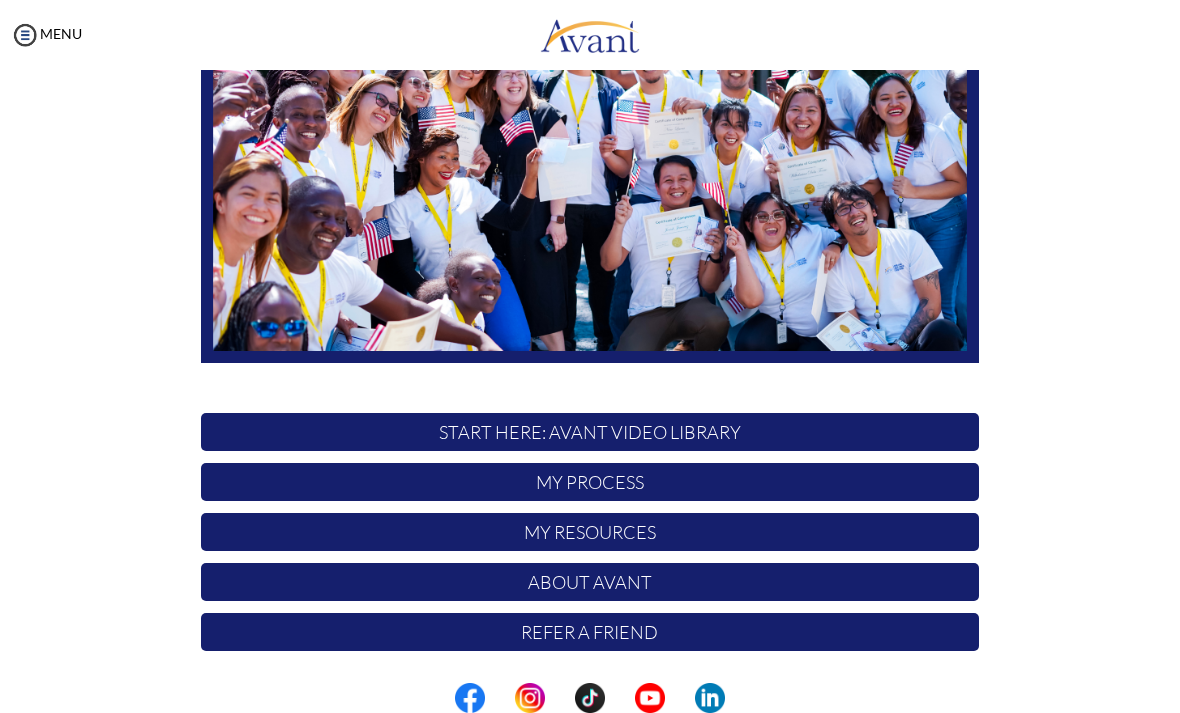 click on "My Resources" at bounding box center [590, 532] 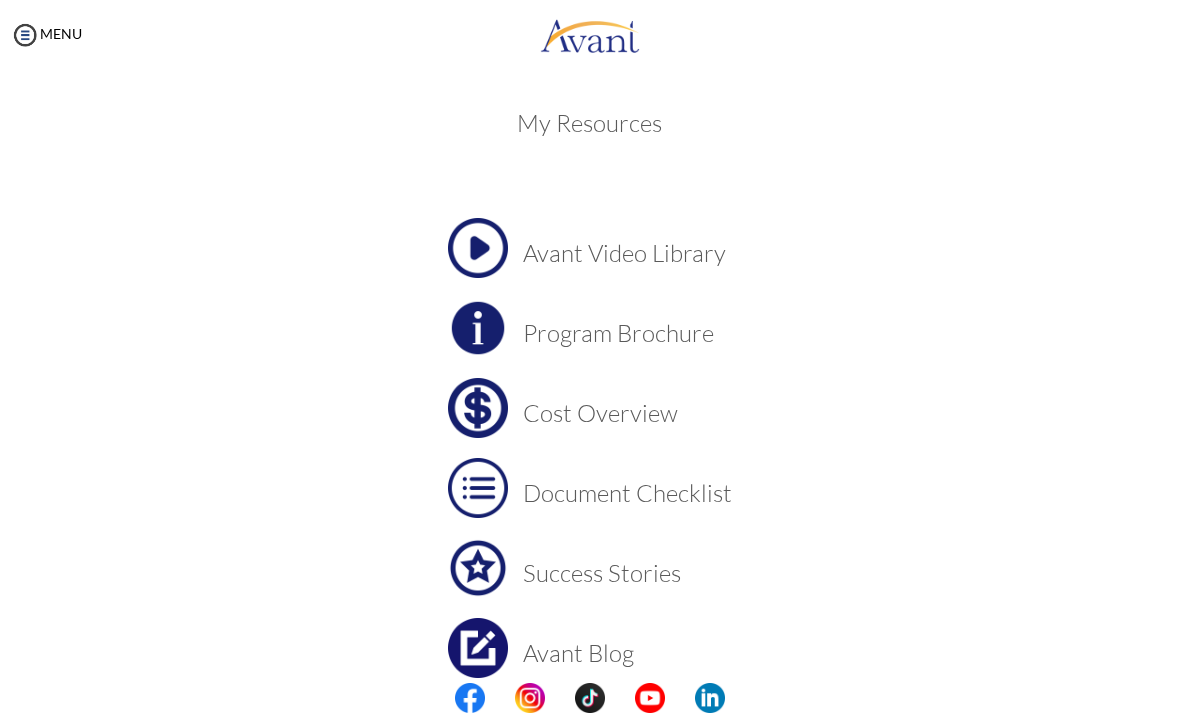 click on "My Resources" at bounding box center (590, 123) 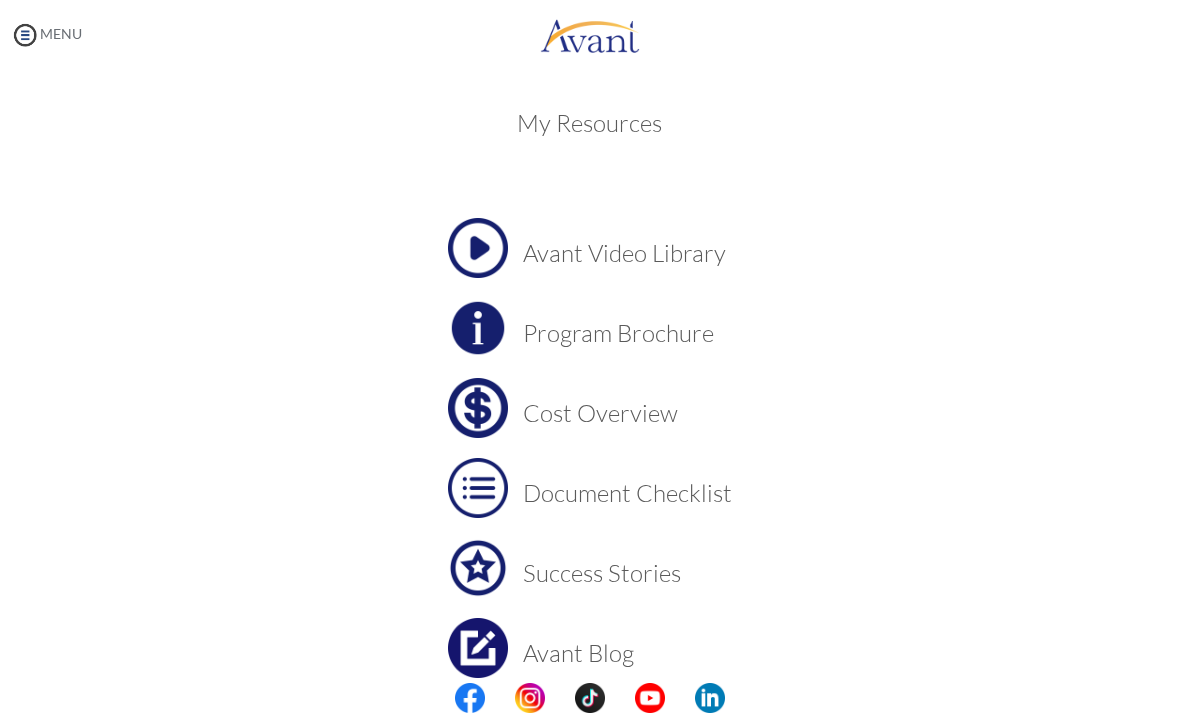 click at bounding box center [25, 35] 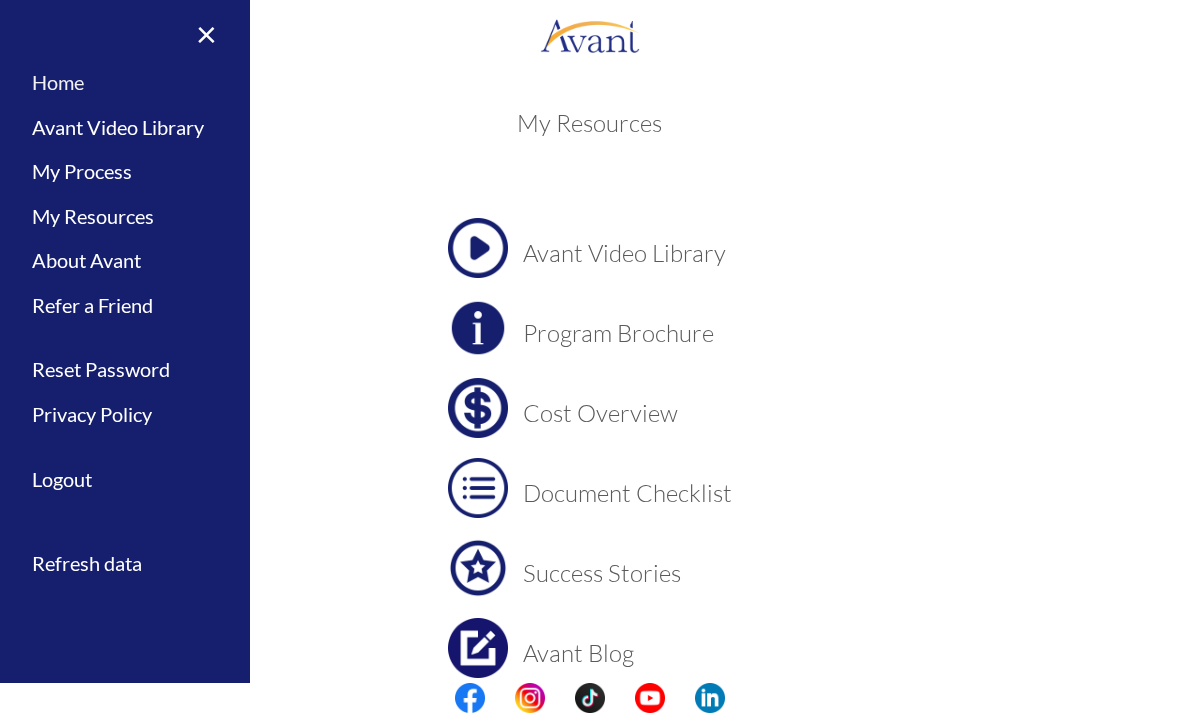 click on "Home" at bounding box center [125, 82] 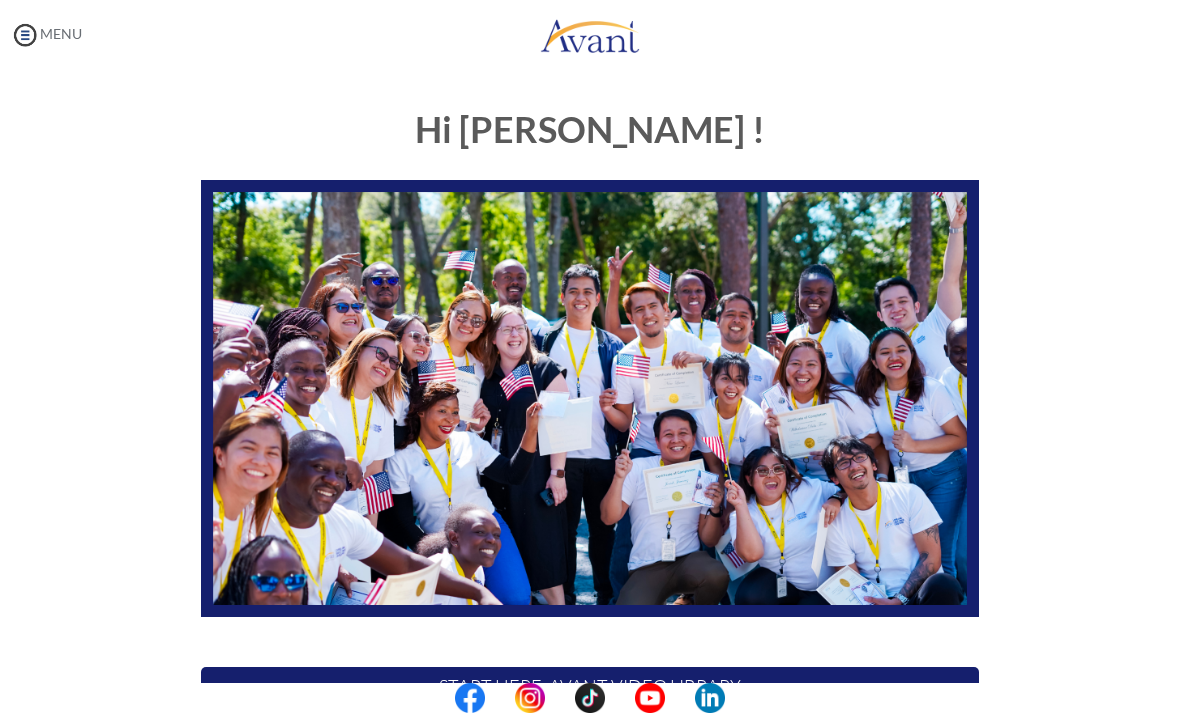 click at bounding box center [25, 35] 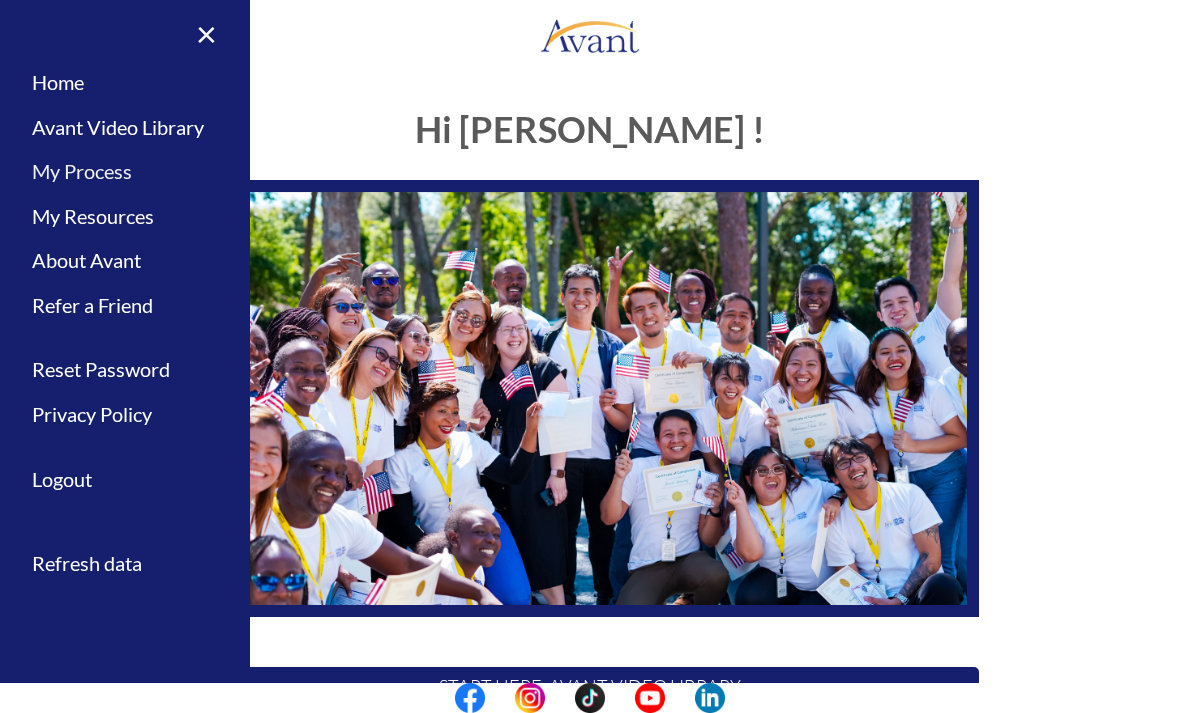 click on "My Process" at bounding box center [125, 171] 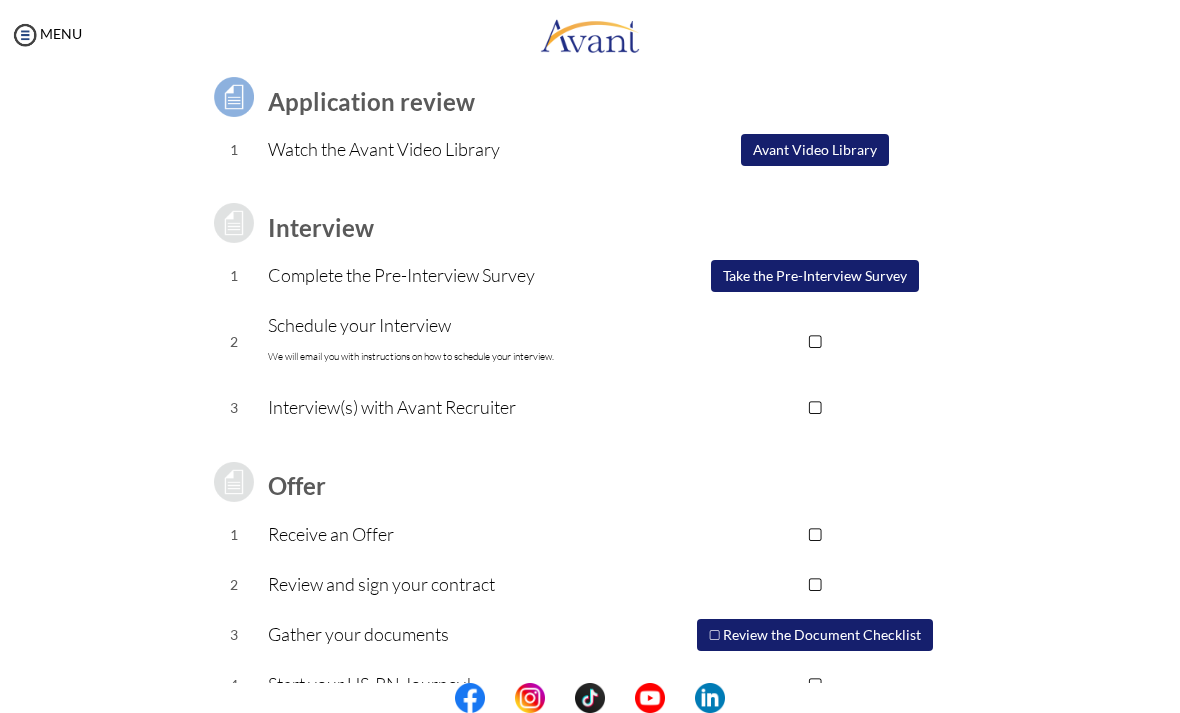 scroll, scrollTop: 150, scrollLeft: 0, axis: vertical 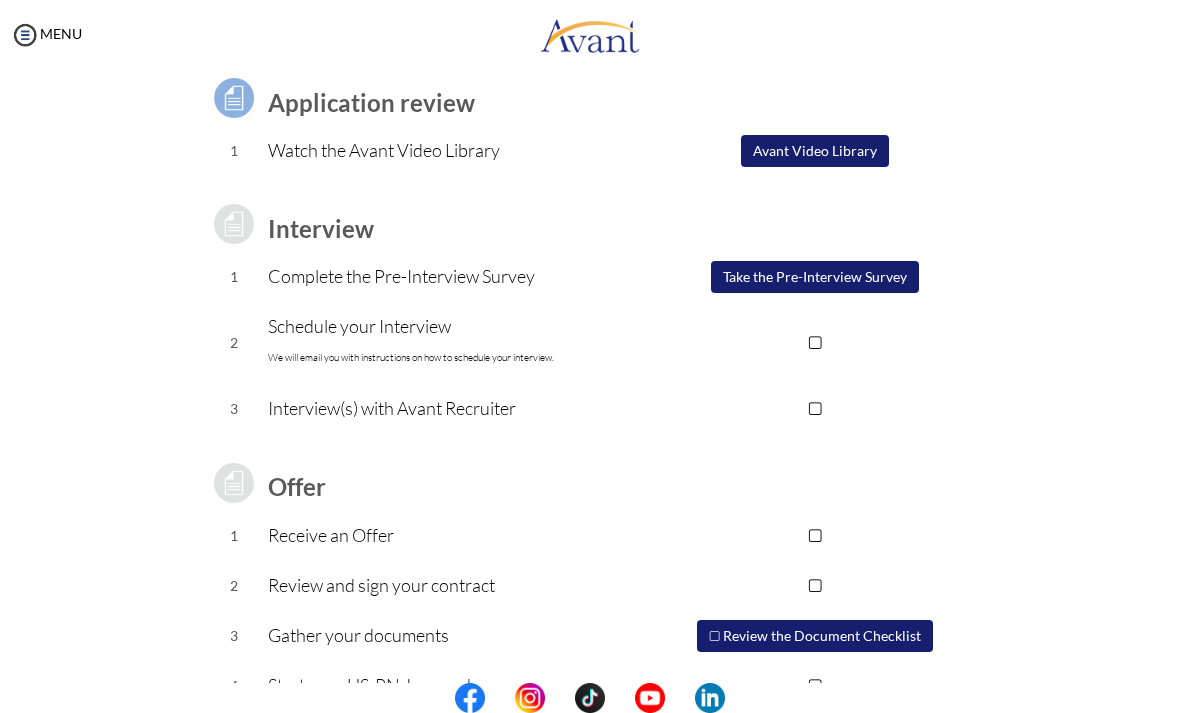 click on "Take the Pre-Interview Survey" at bounding box center [815, 277] 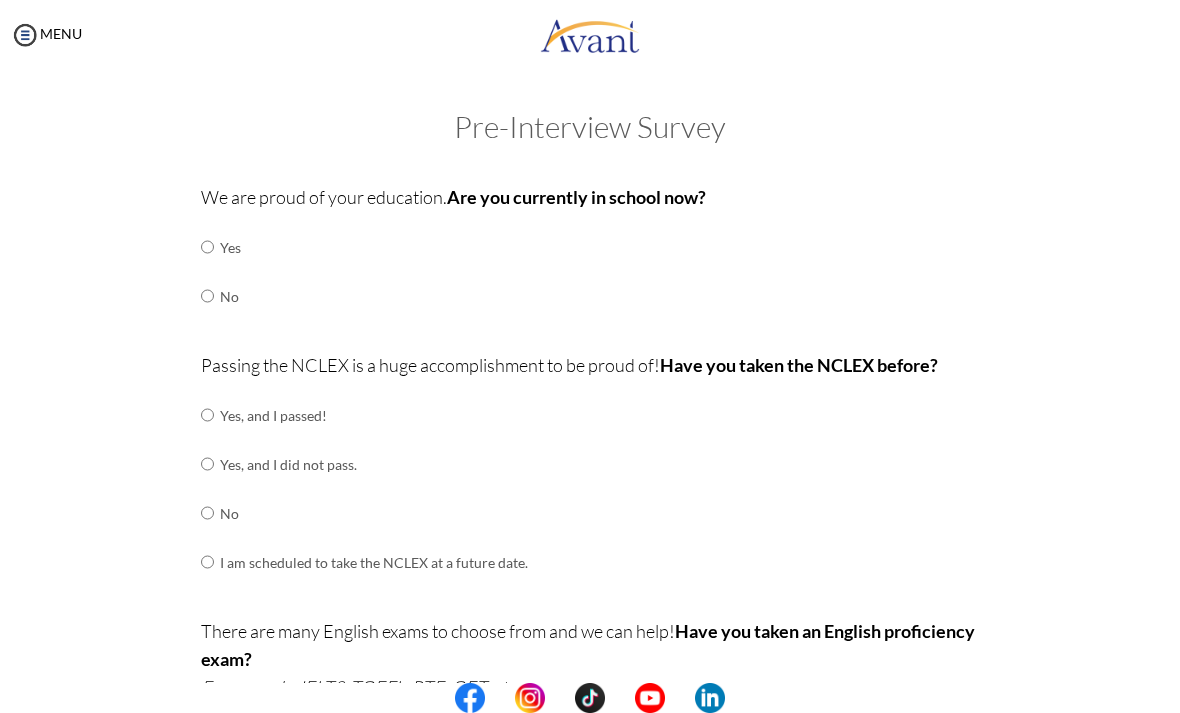 click at bounding box center [207, 247] 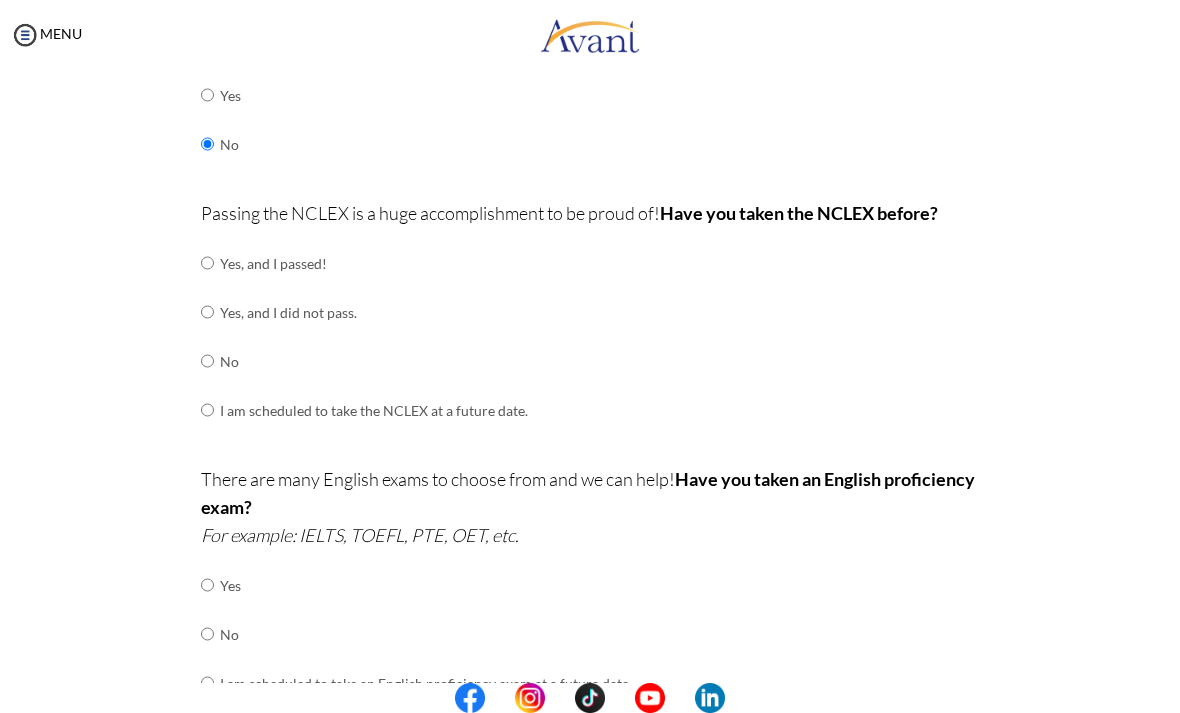 scroll, scrollTop: 165, scrollLeft: 0, axis: vertical 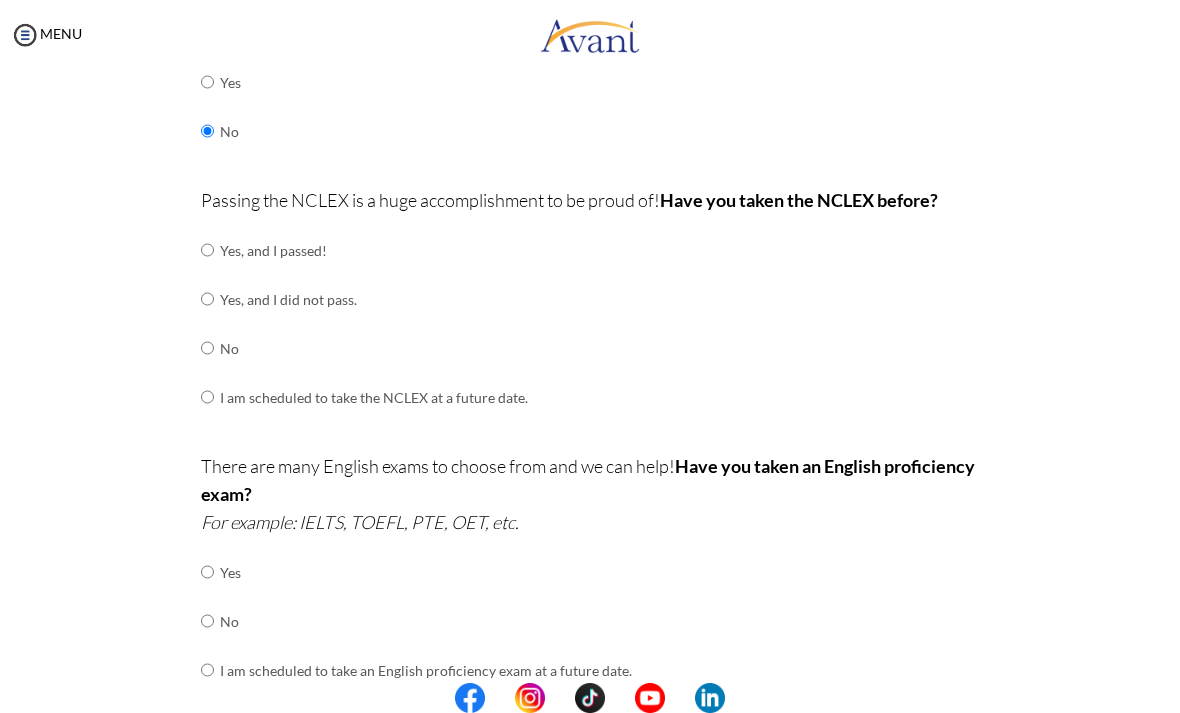 click at bounding box center (207, 250) 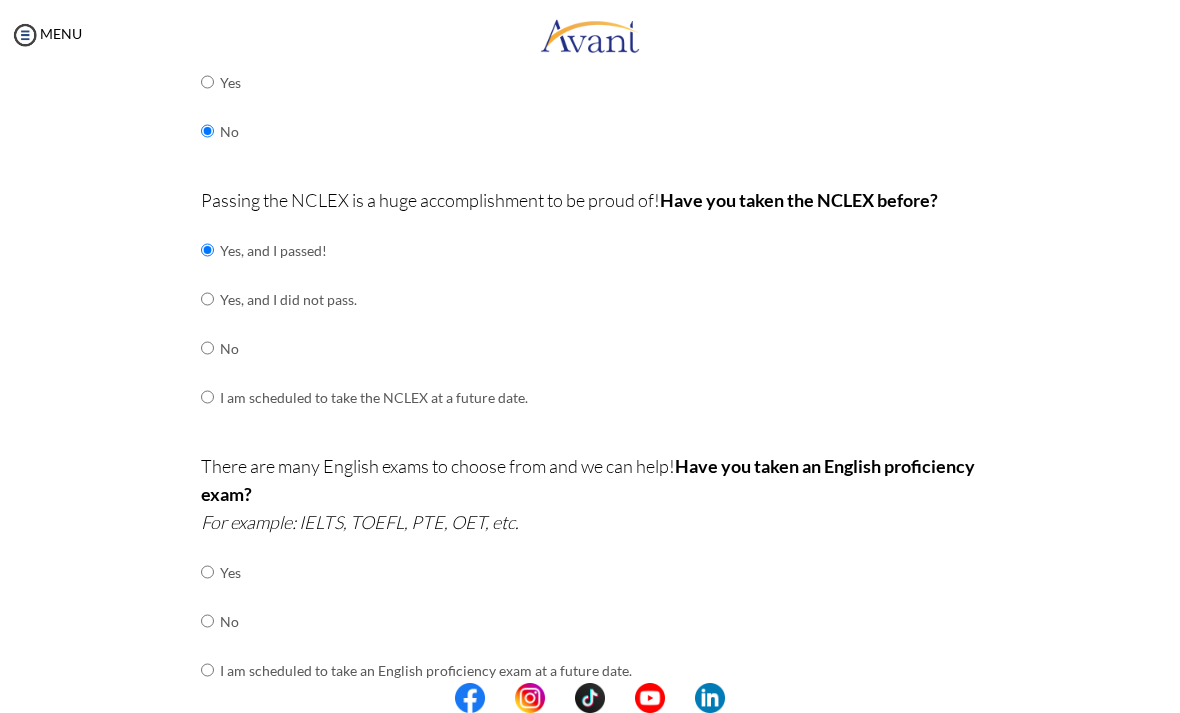 scroll, scrollTop: 284, scrollLeft: 0, axis: vertical 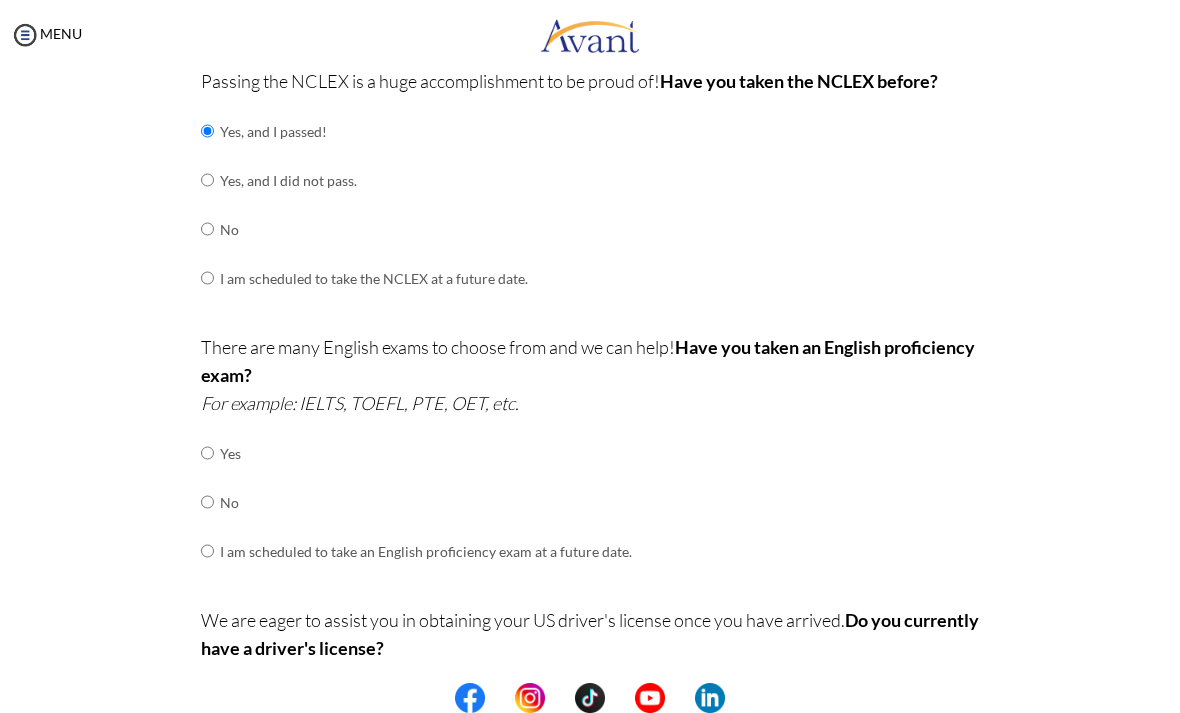 click at bounding box center (207, 453) 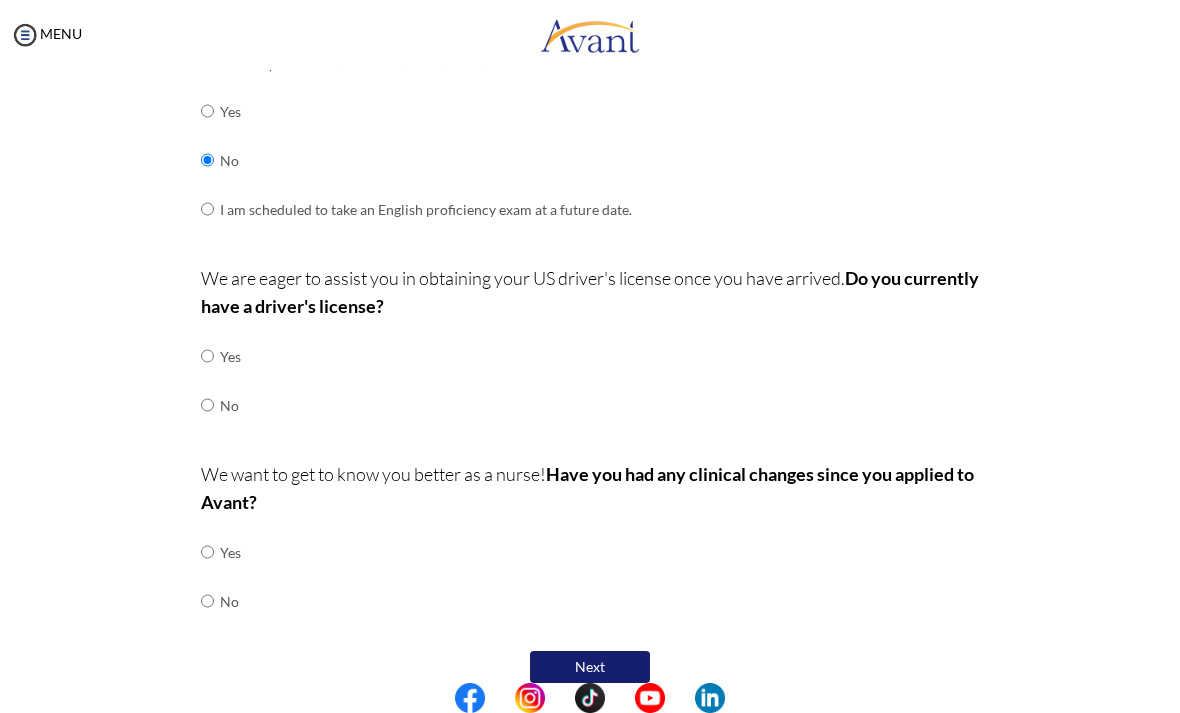 scroll, scrollTop: 625, scrollLeft: 0, axis: vertical 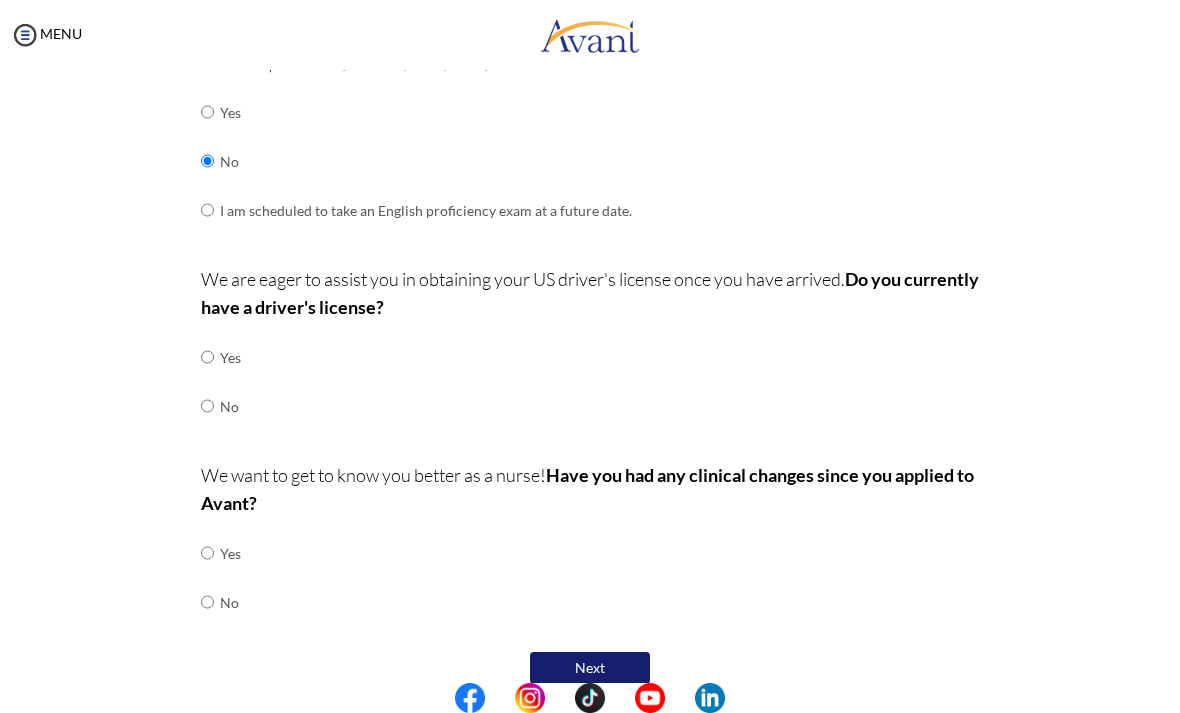 click at bounding box center [207, 357] 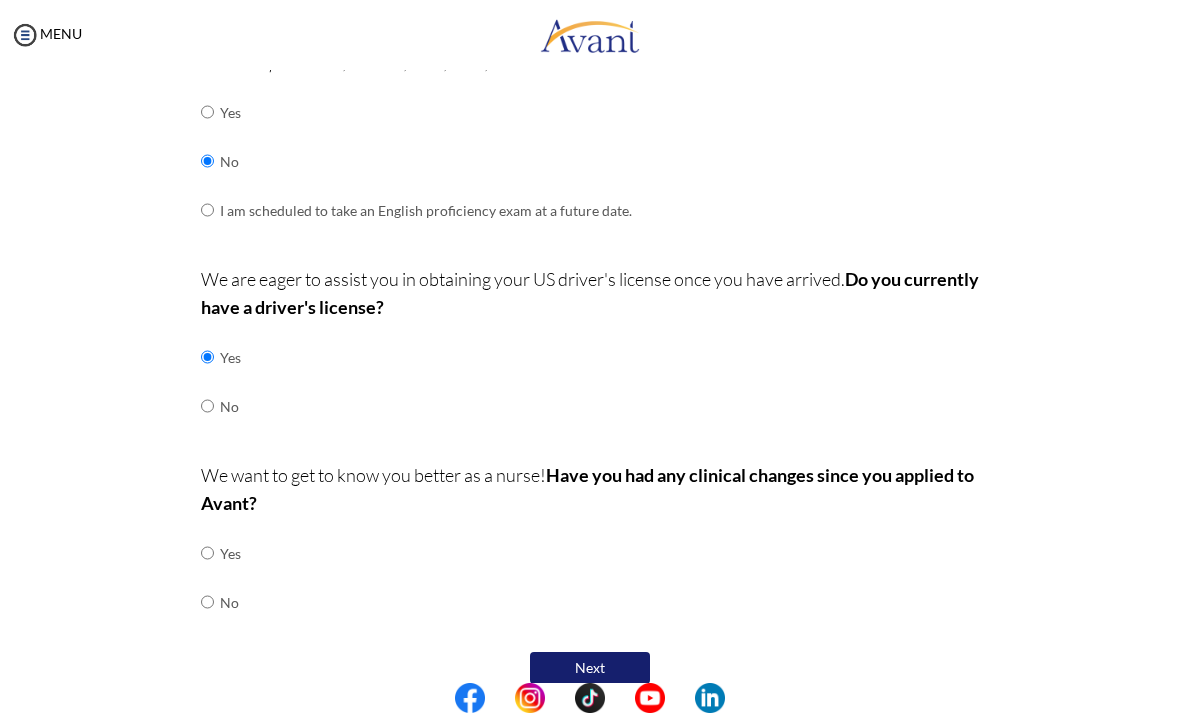 click at bounding box center (207, 553) 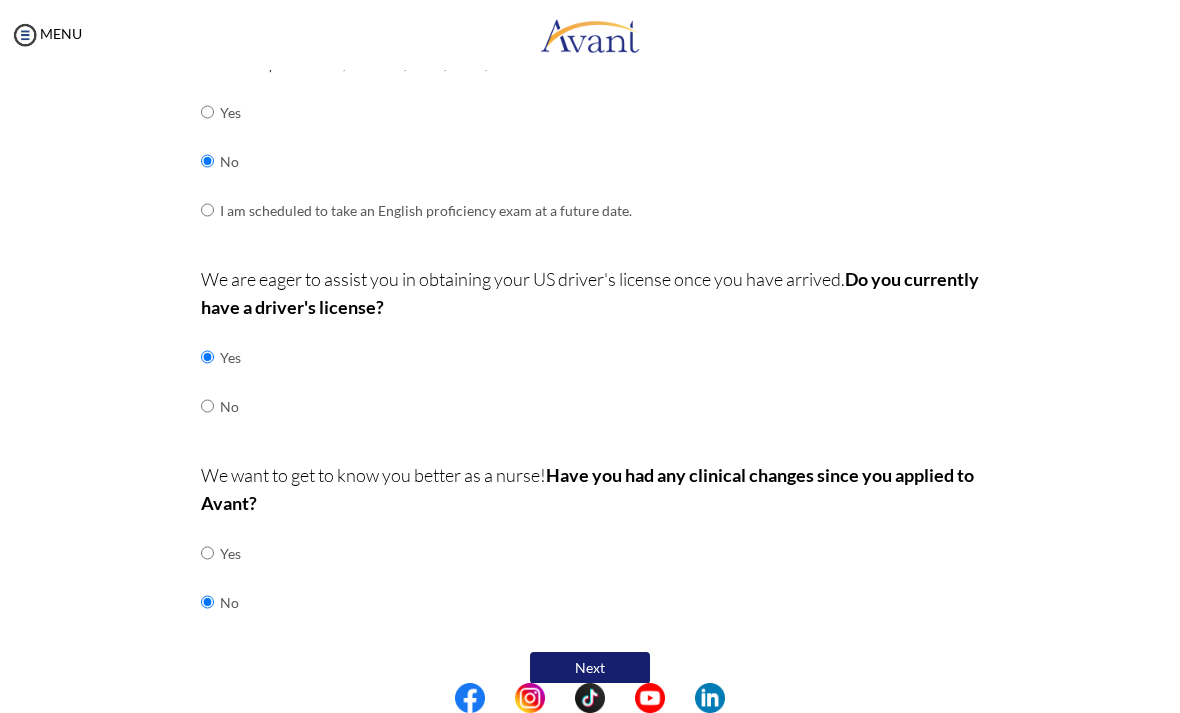 click on "Next" at bounding box center (590, 668) 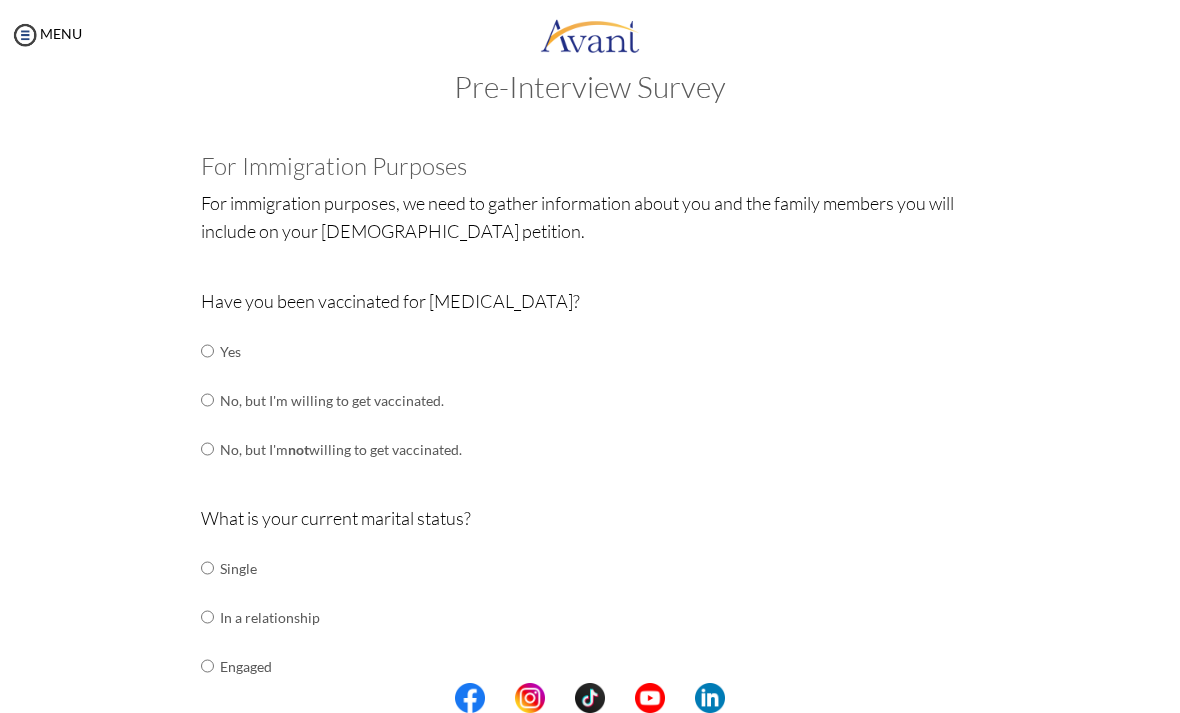 click at bounding box center (207, 351) 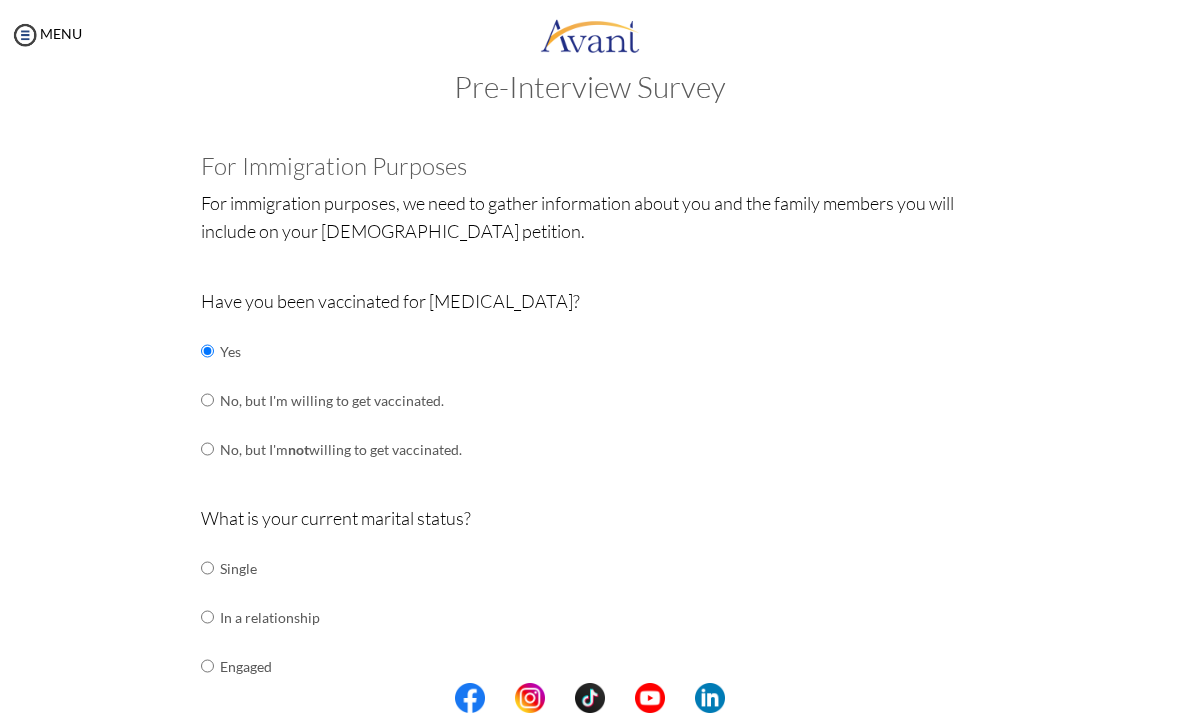 click at bounding box center (207, 568) 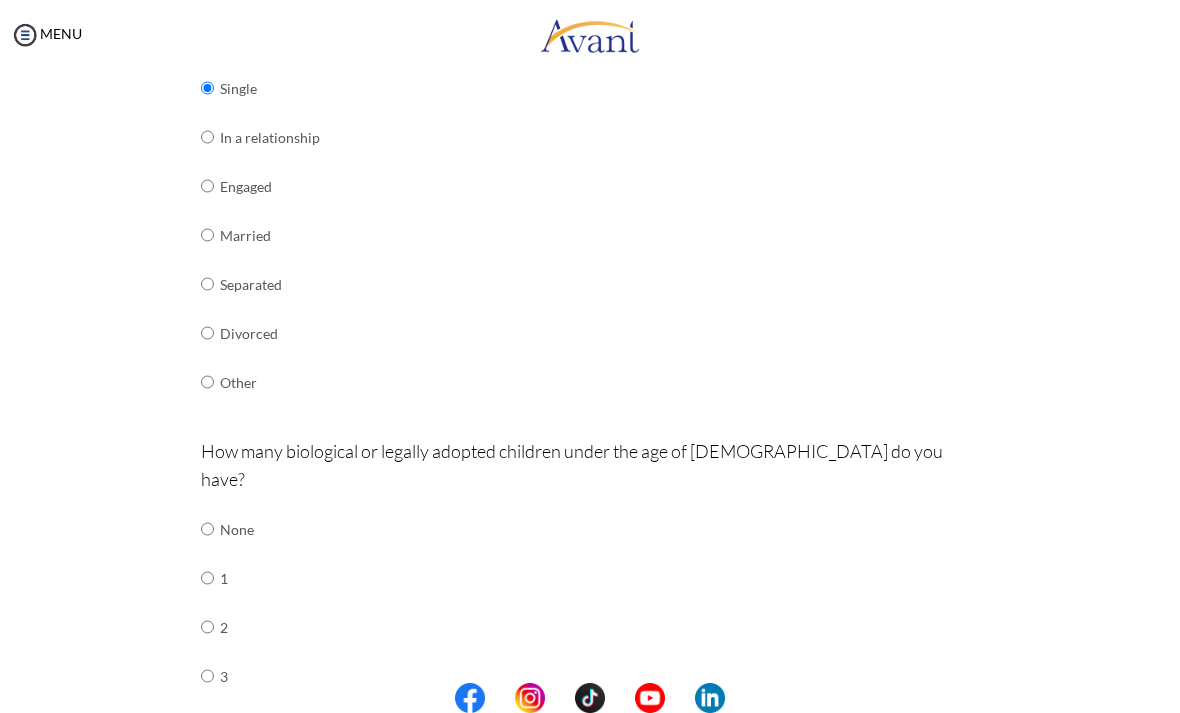 scroll, scrollTop: 516, scrollLeft: 0, axis: vertical 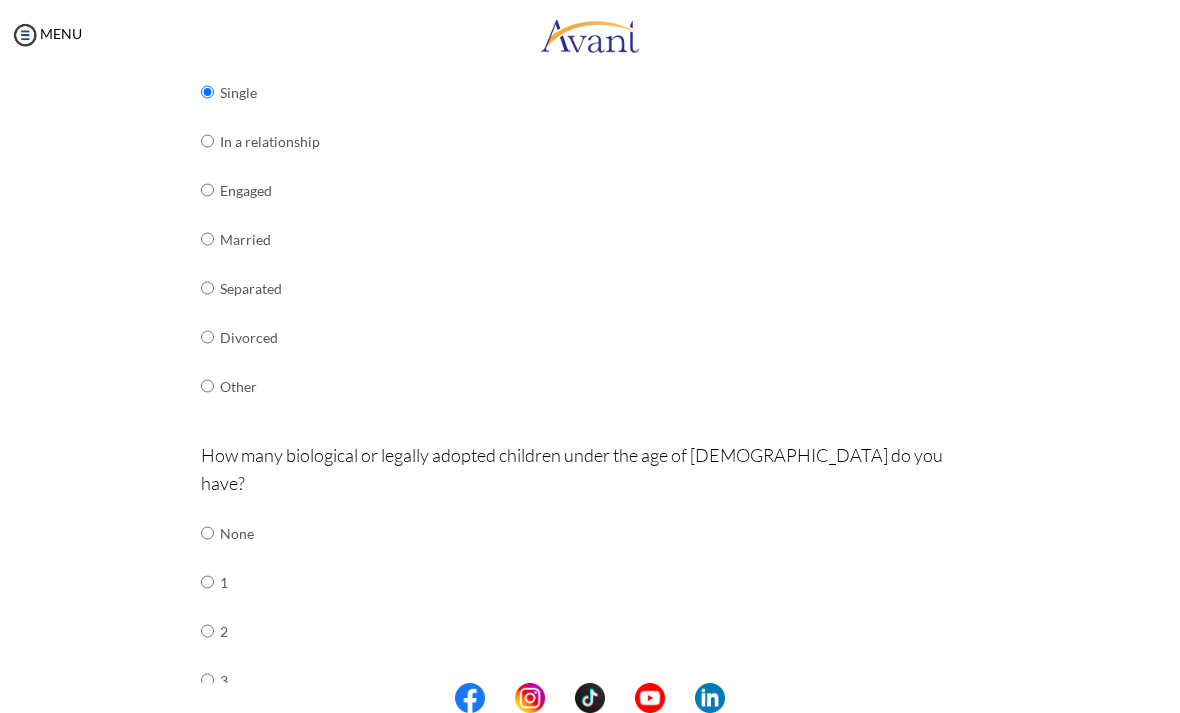 click at bounding box center [207, 533] 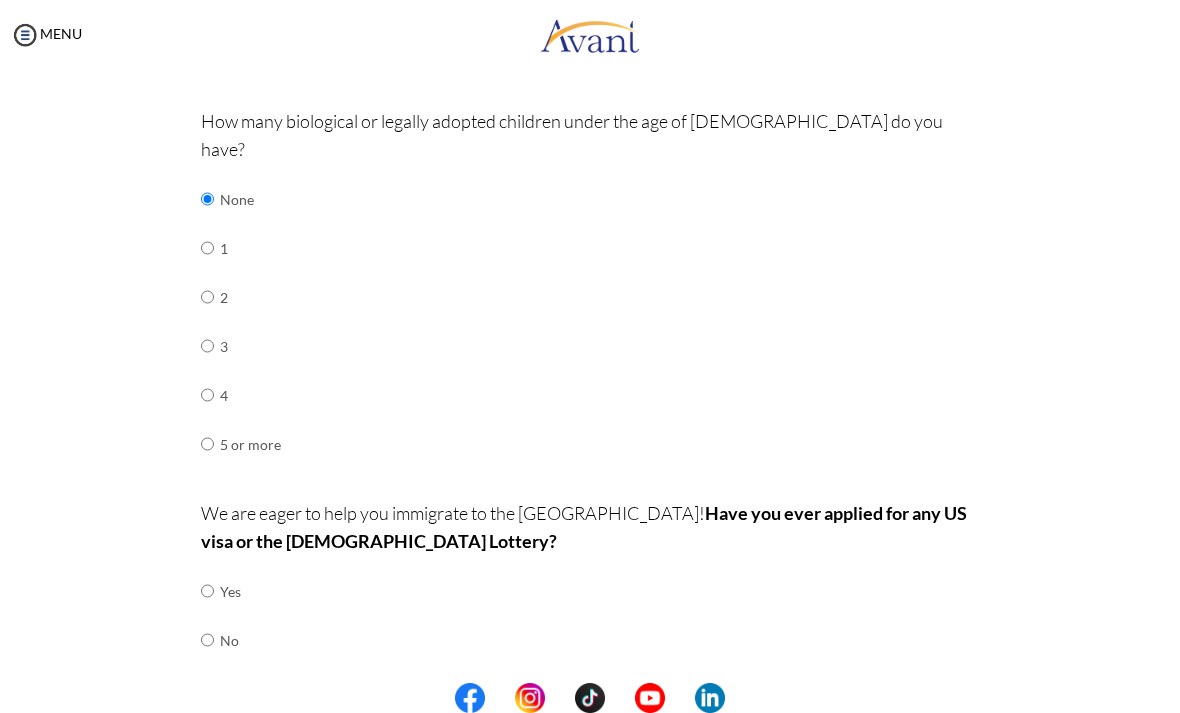 scroll, scrollTop: 850, scrollLeft: 0, axis: vertical 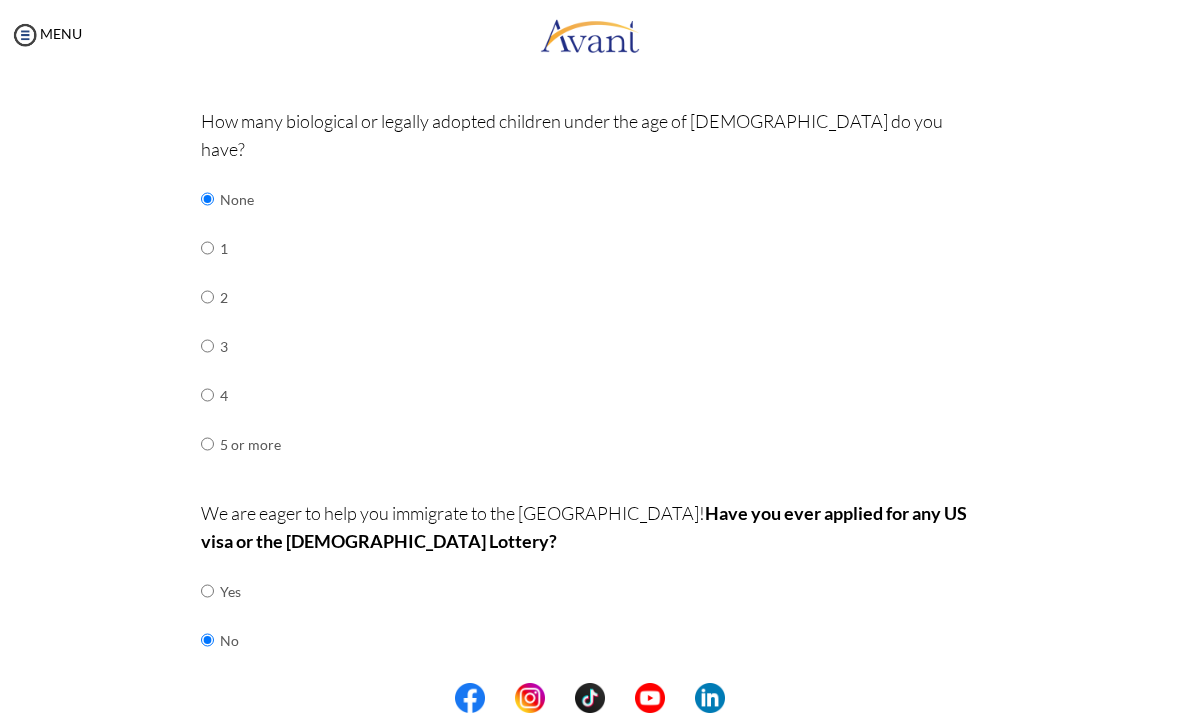 click on "Back Next" at bounding box center (590, 706) 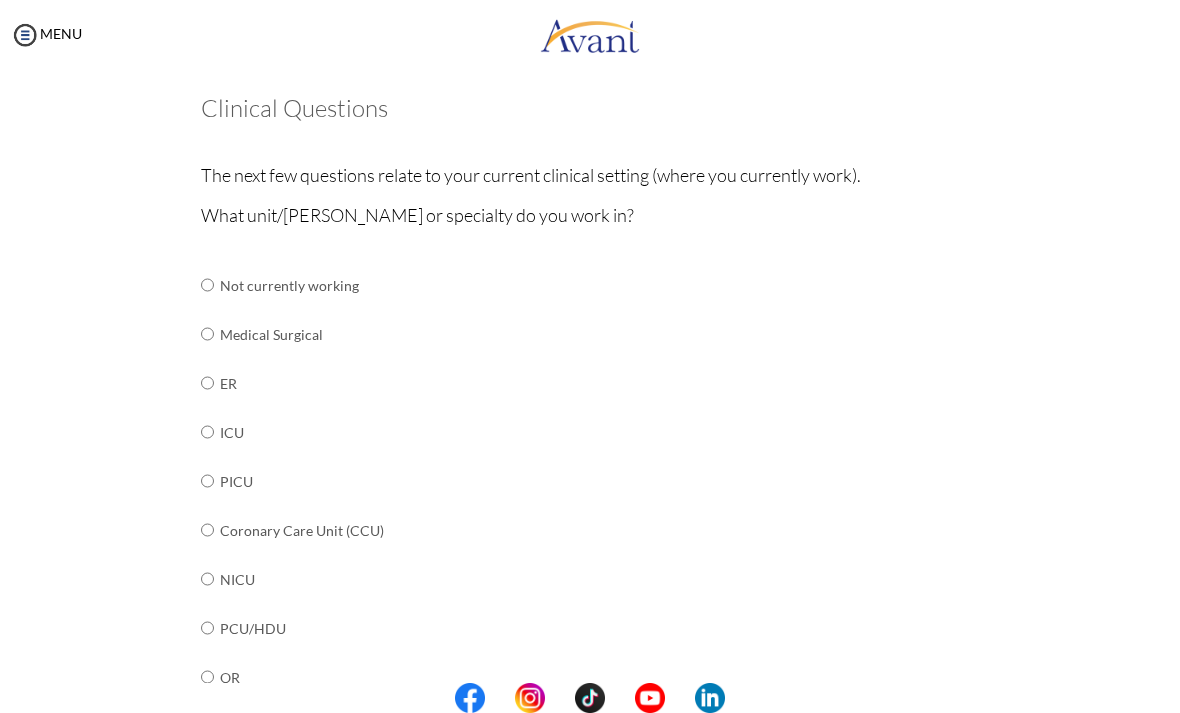 scroll, scrollTop: 100, scrollLeft: 0, axis: vertical 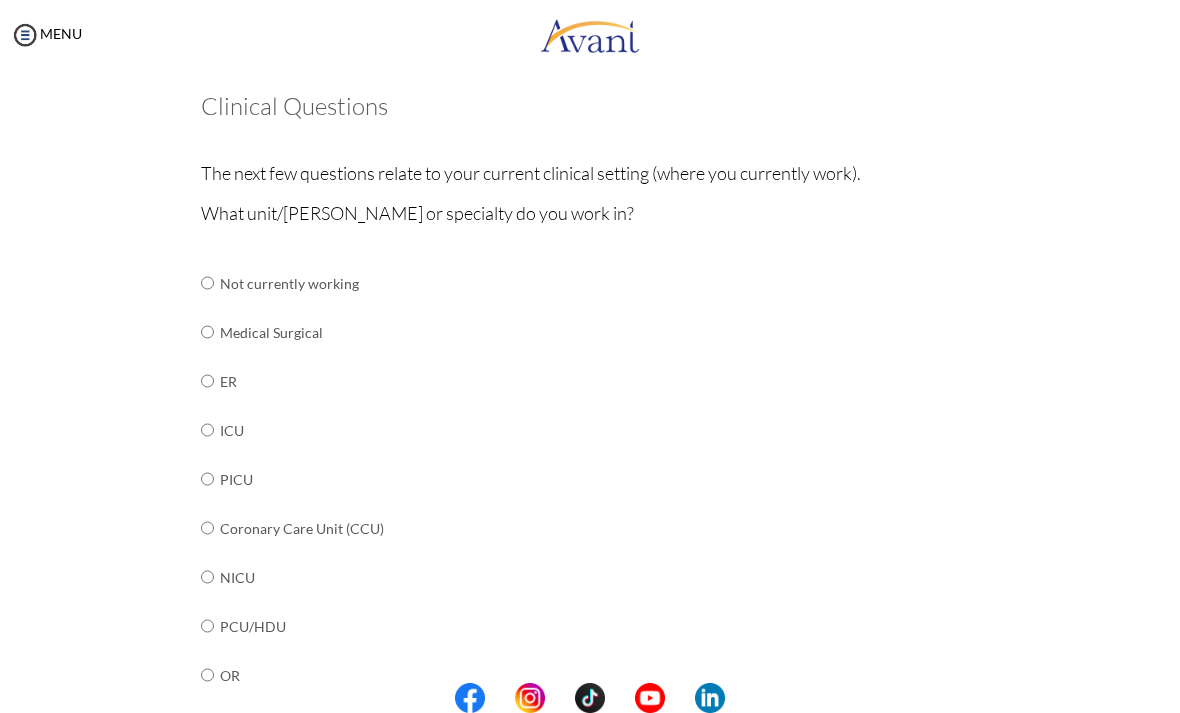 click at bounding box center (207, 283) 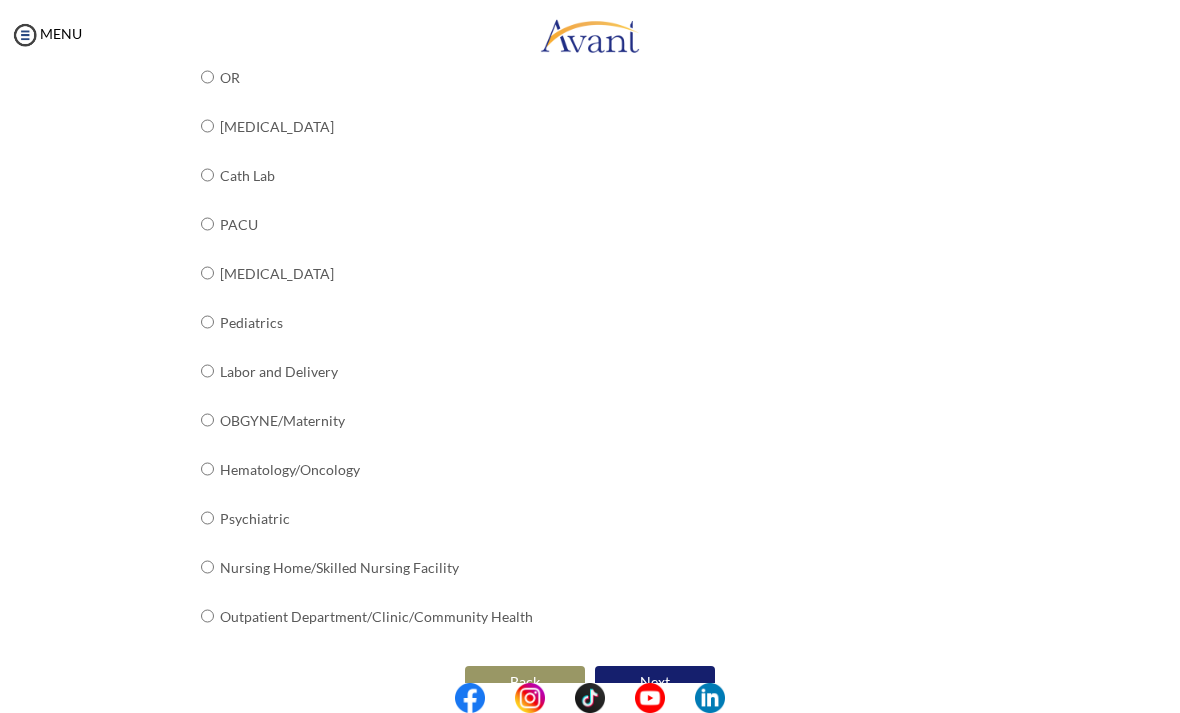 click on "Next" at bounding box center (655, 682) 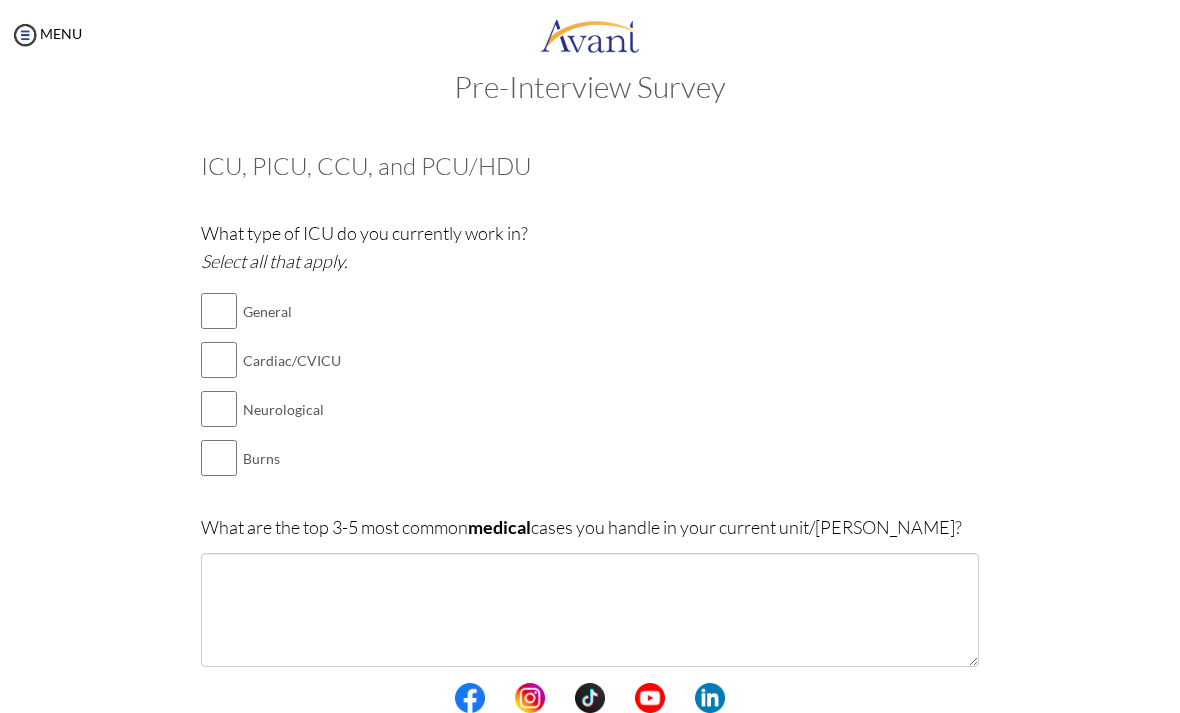click at bounding box center [219, 311] 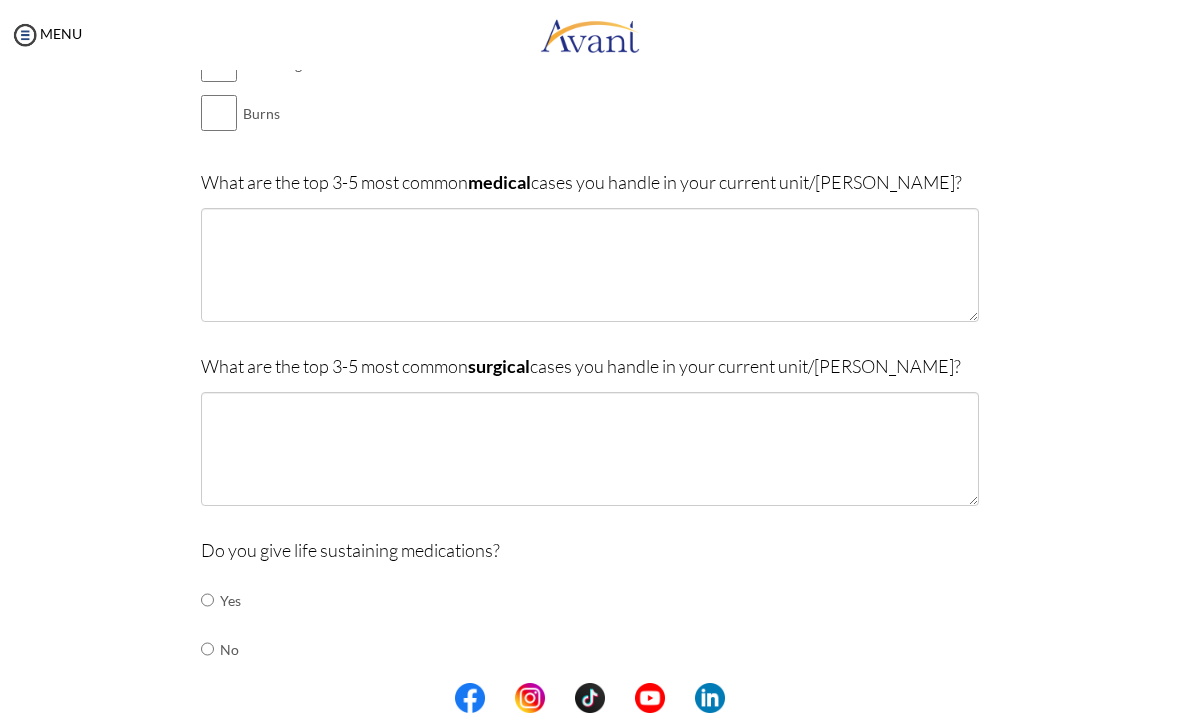 scroll, scrollTop: 380, scrollLeft: 0, axis: vertical 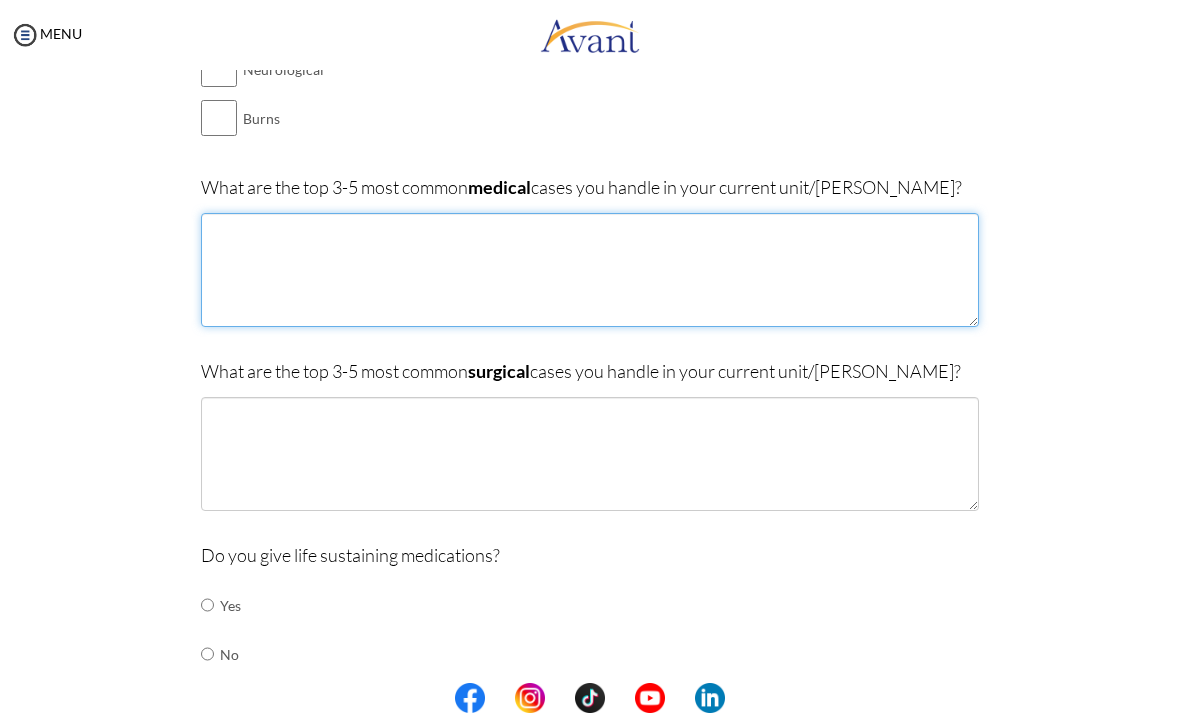 click at bounding box center [590, 270] 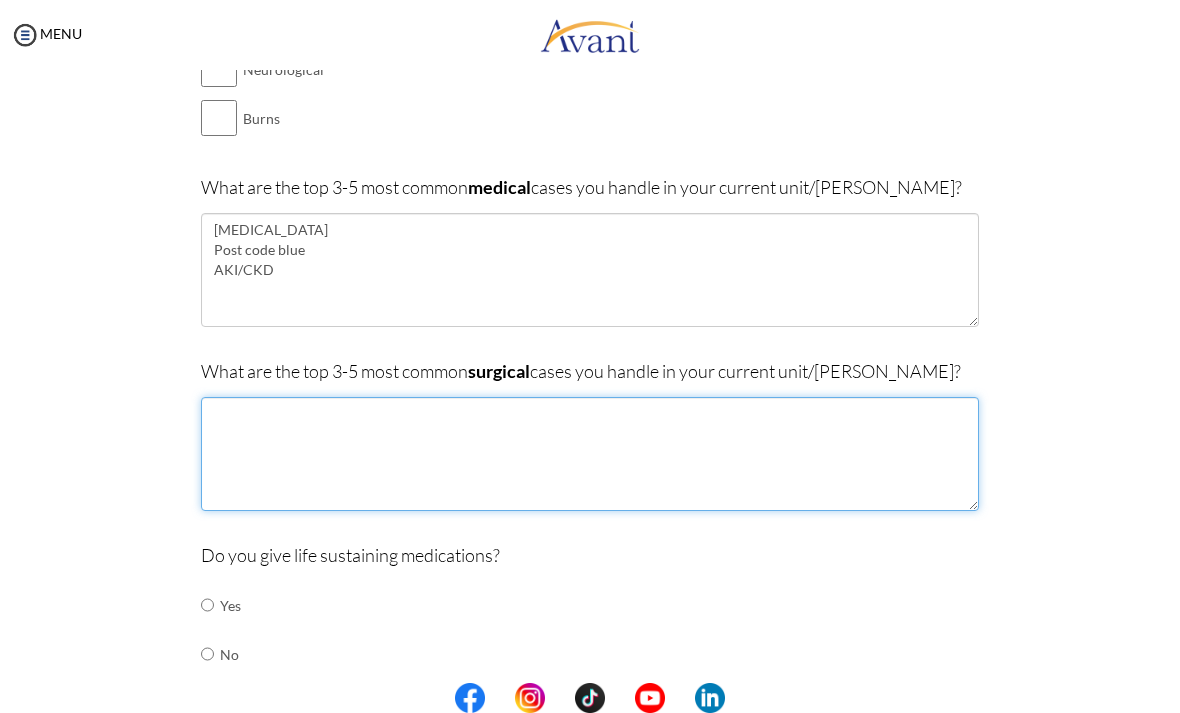 click at bounding box center (590, 454) 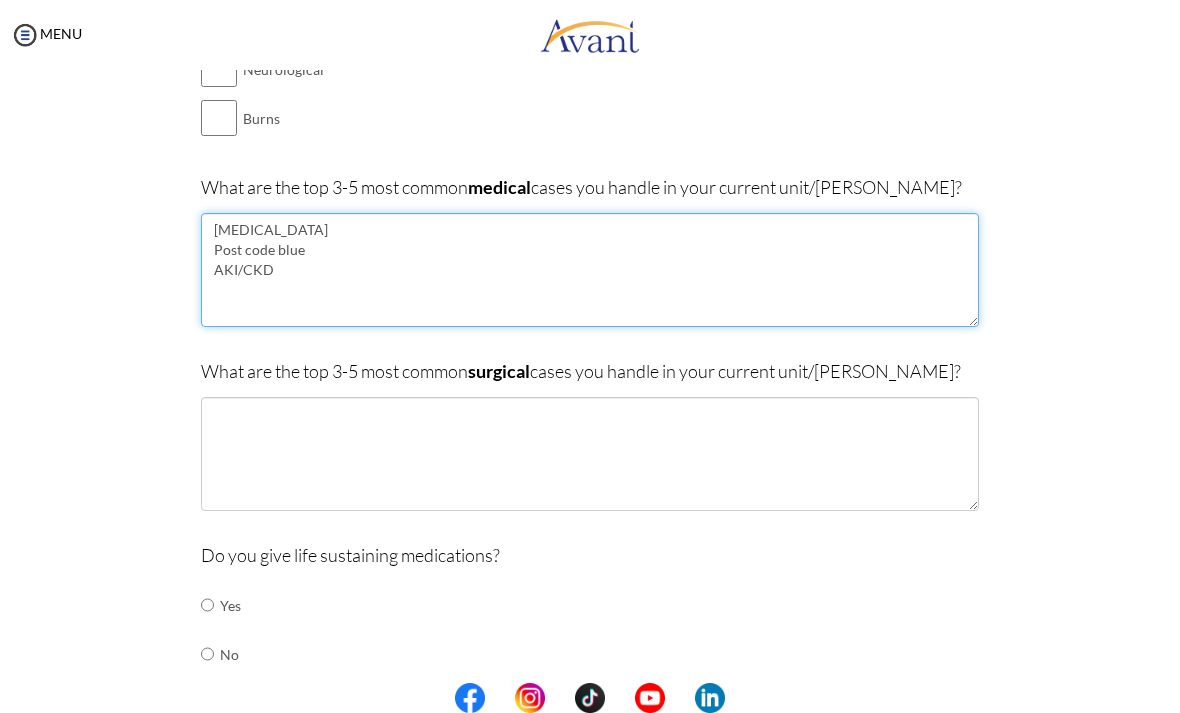 click on "Septic shock
Post code blue
AKI/CKD" at bounding box center (590, 270) 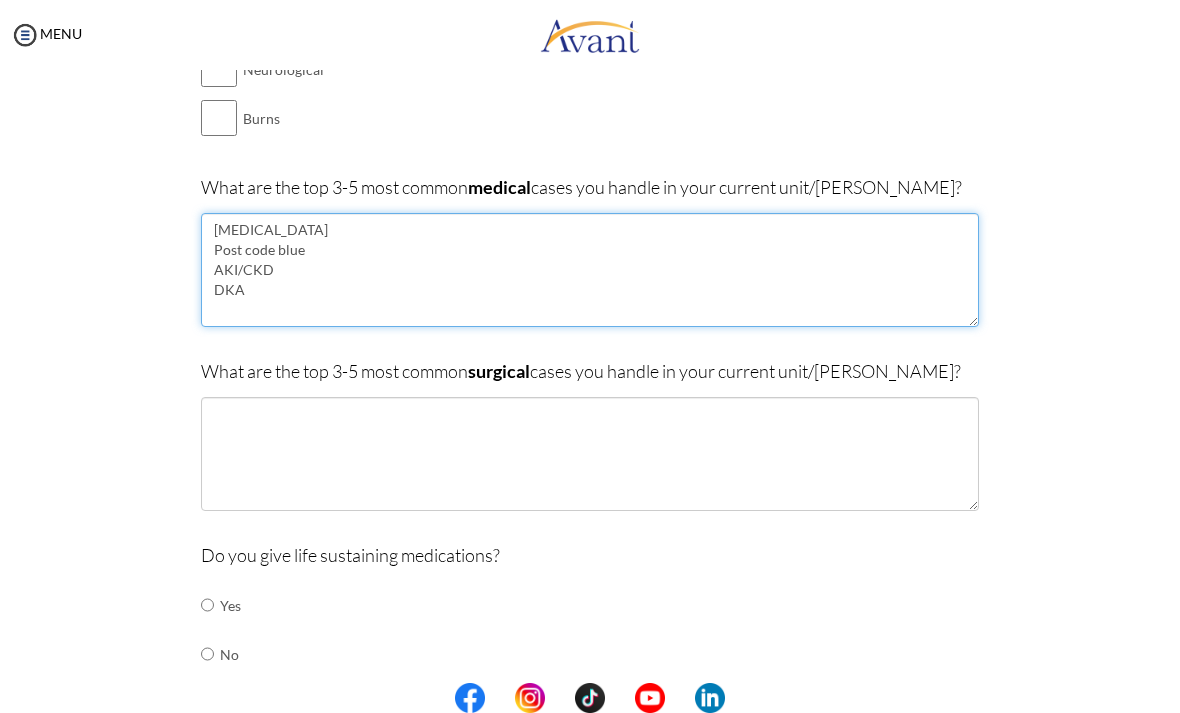 type on "Septic shock
Post code blue
AKI/CKD
DKA" 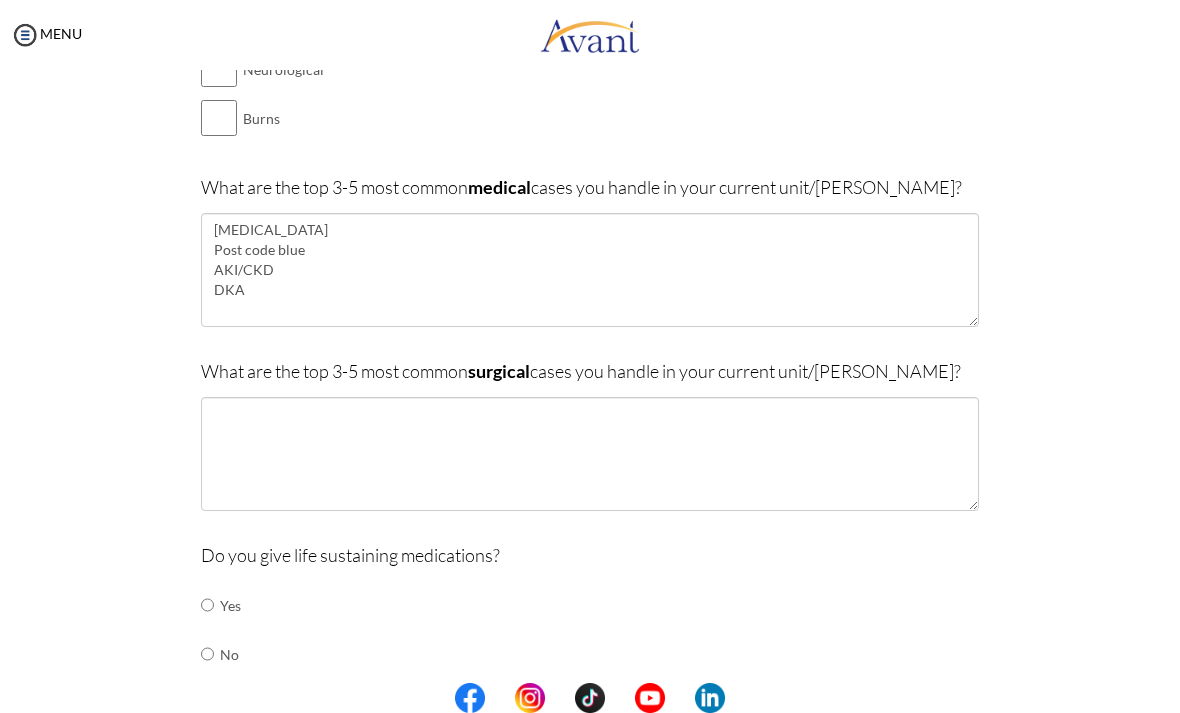 drag, startPoint x: 286, startPoint y: 61, endPoint x: 332, endPoint y: 420, distance: 361.9351 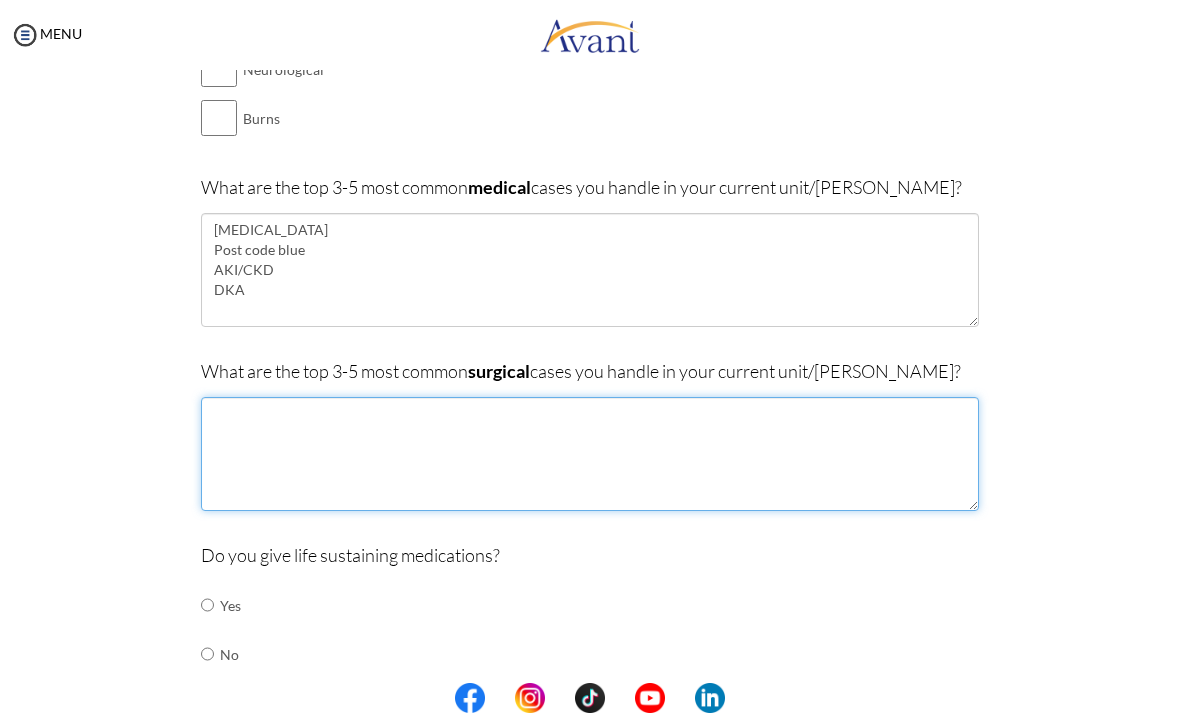 click at bounding box center (590, 454) 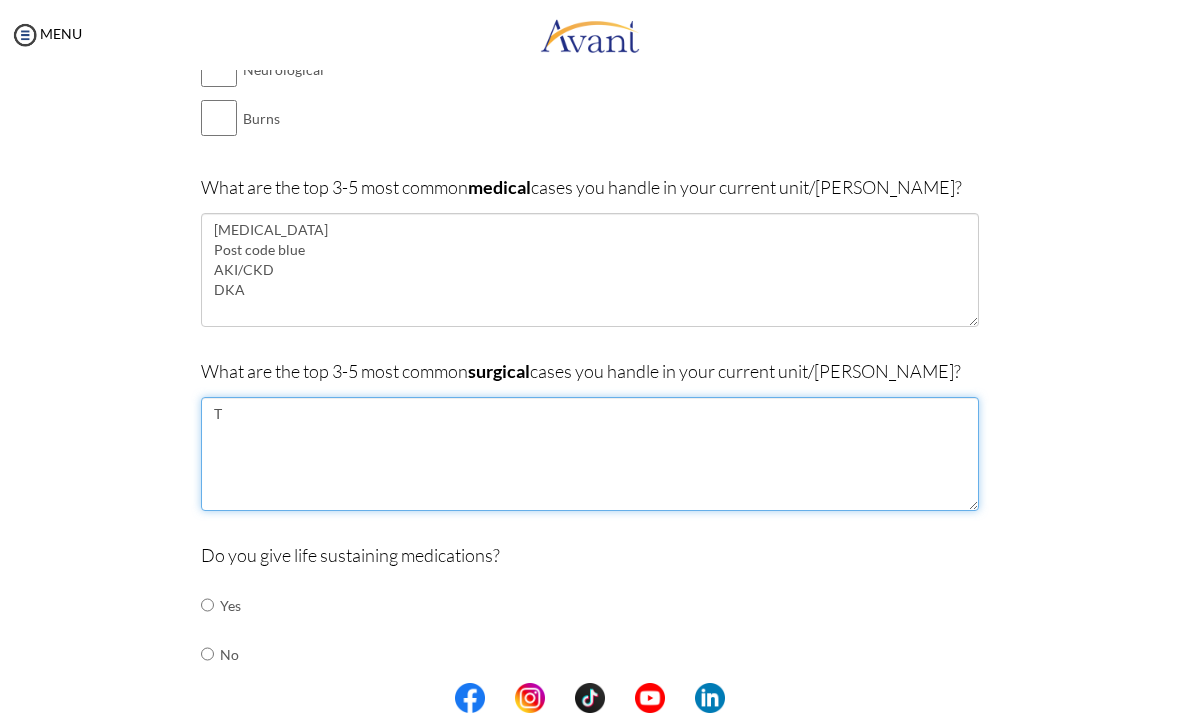 click on "T" at bounding box center (590, 454) 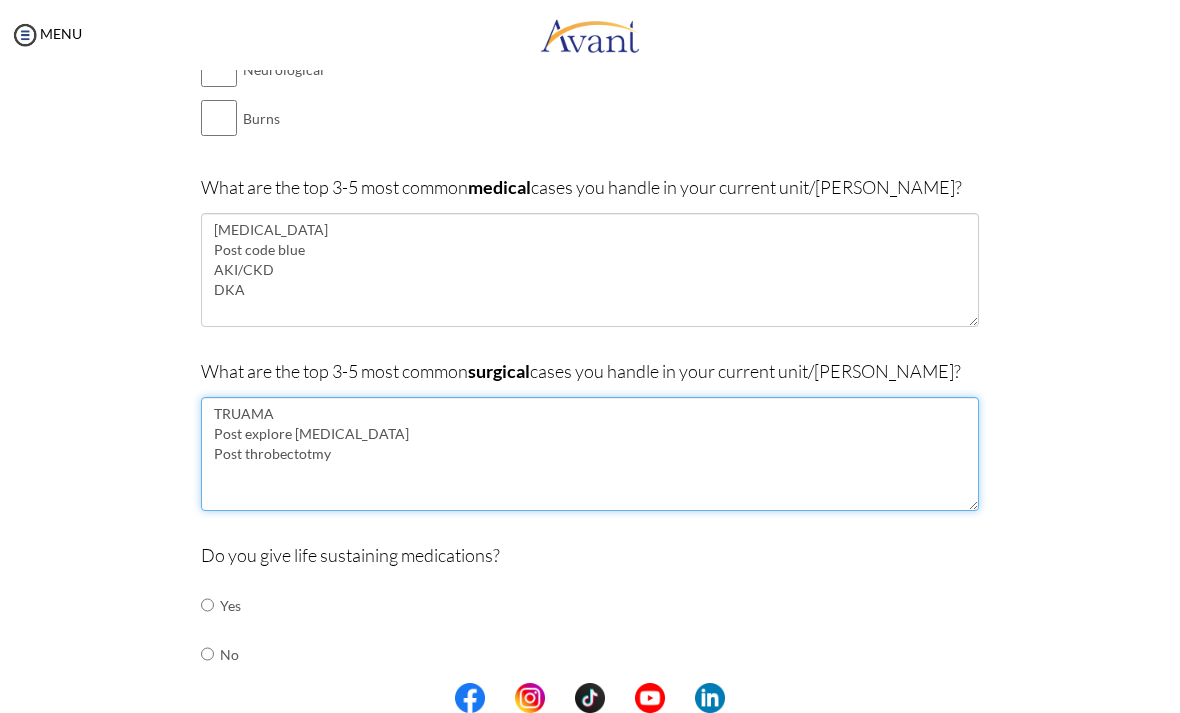 click on "TRUAMA
Post explore laparotomy
Post throbectotmy" at bounding box center [590, 454] 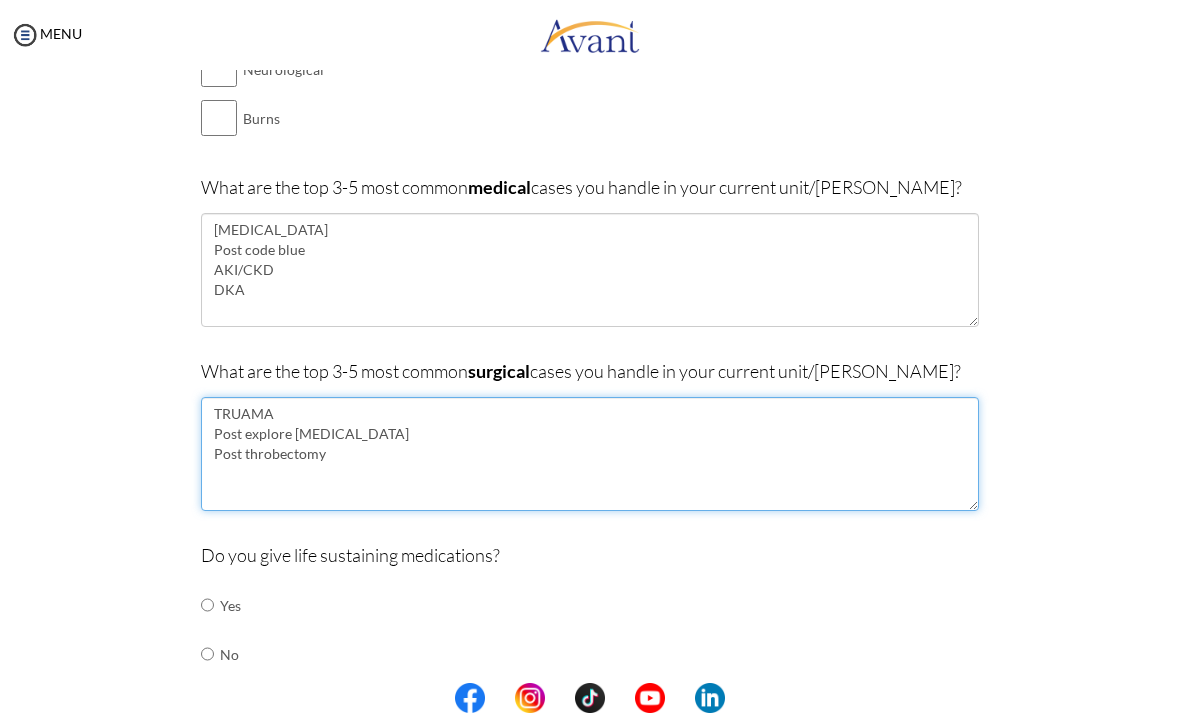 click on "TRUAMA
Post explore laparotomy
Post throbectomy" at bounding box center [590, 454] 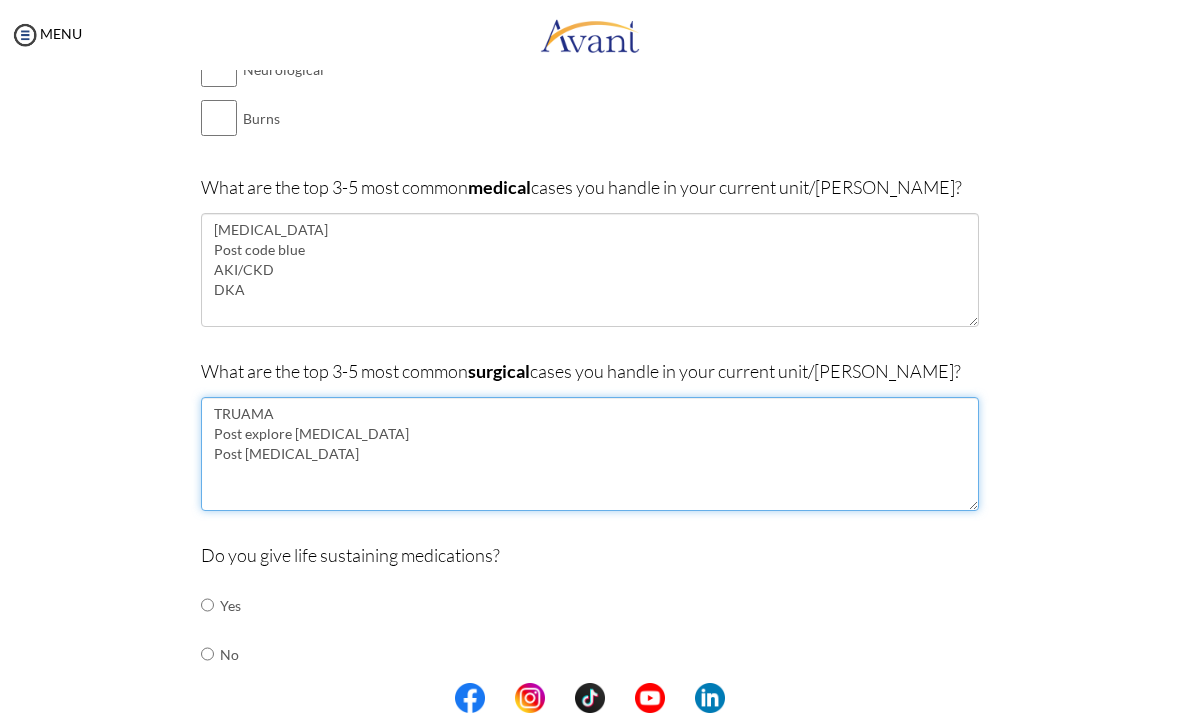 click on "TRUAMA
Post explore laparotomy
Post thrombectomy" at bounding box center [590, 454] 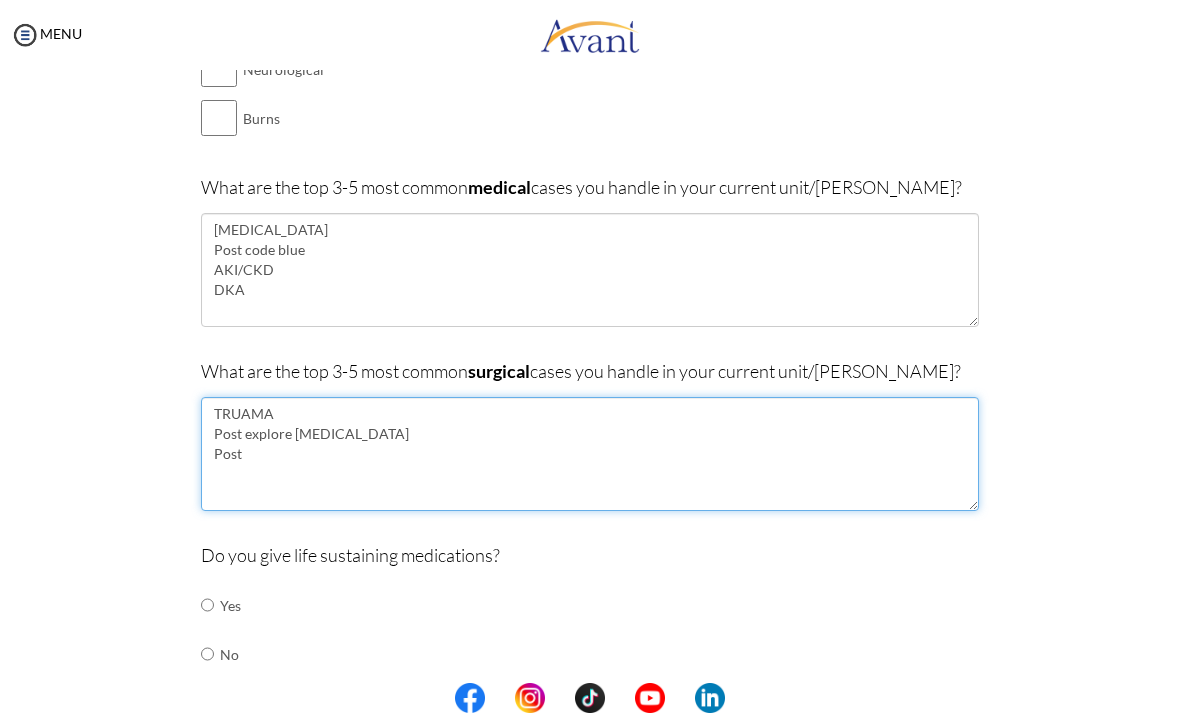 click on "TRUAMA
Post explore laparotomy
Post" at bounding box center [590, 454] 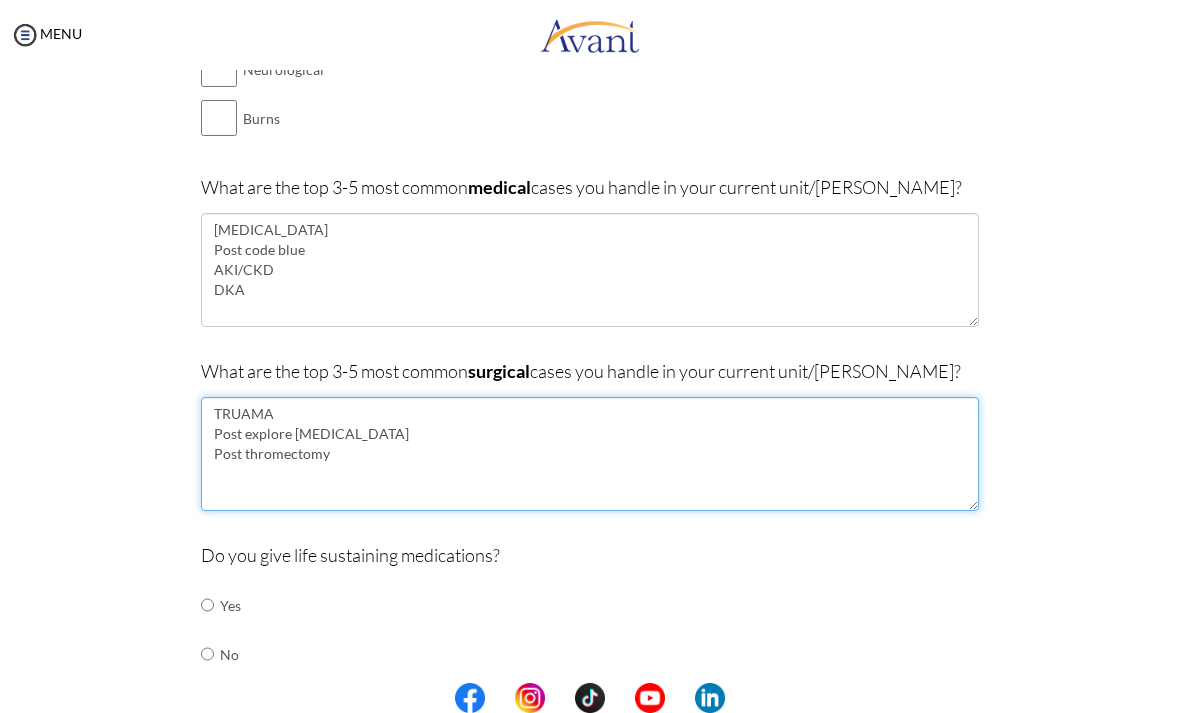 click on "TRUAMA
Post explore laparotomy
Post thromectomy" at bounding box center [590, 454] 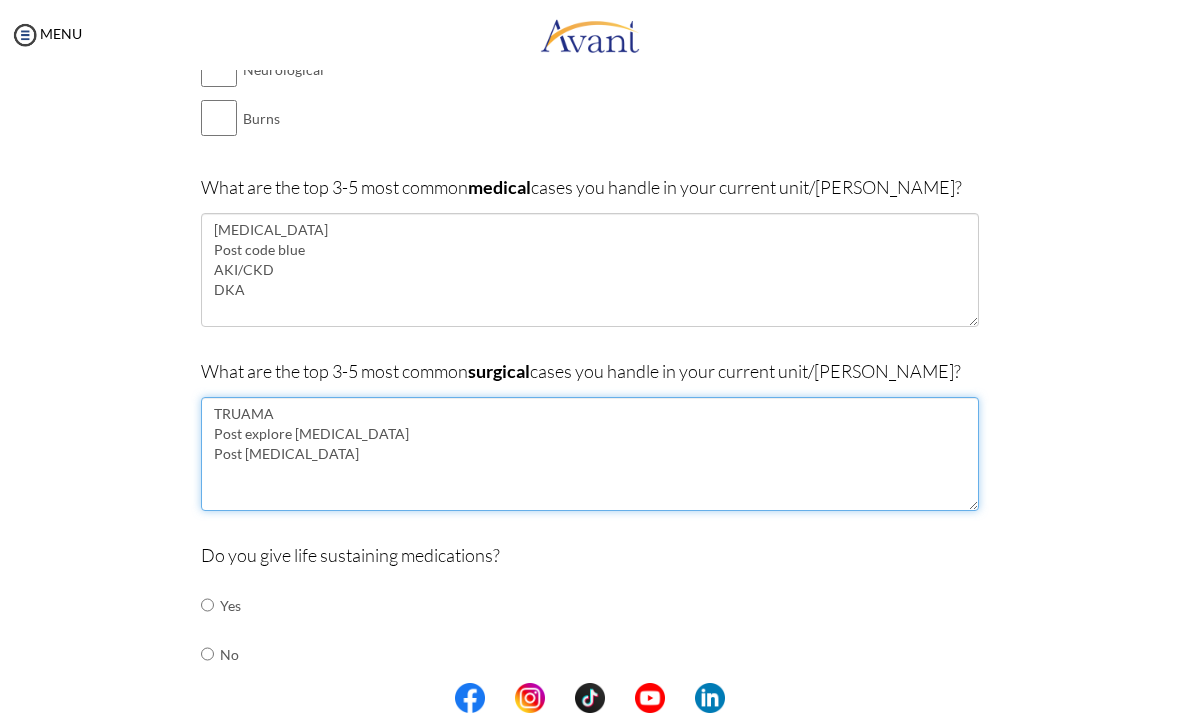 click on "TRUAMA
Post explore laparotomy
Post thrombectomy" at bounding box center (590, 454) 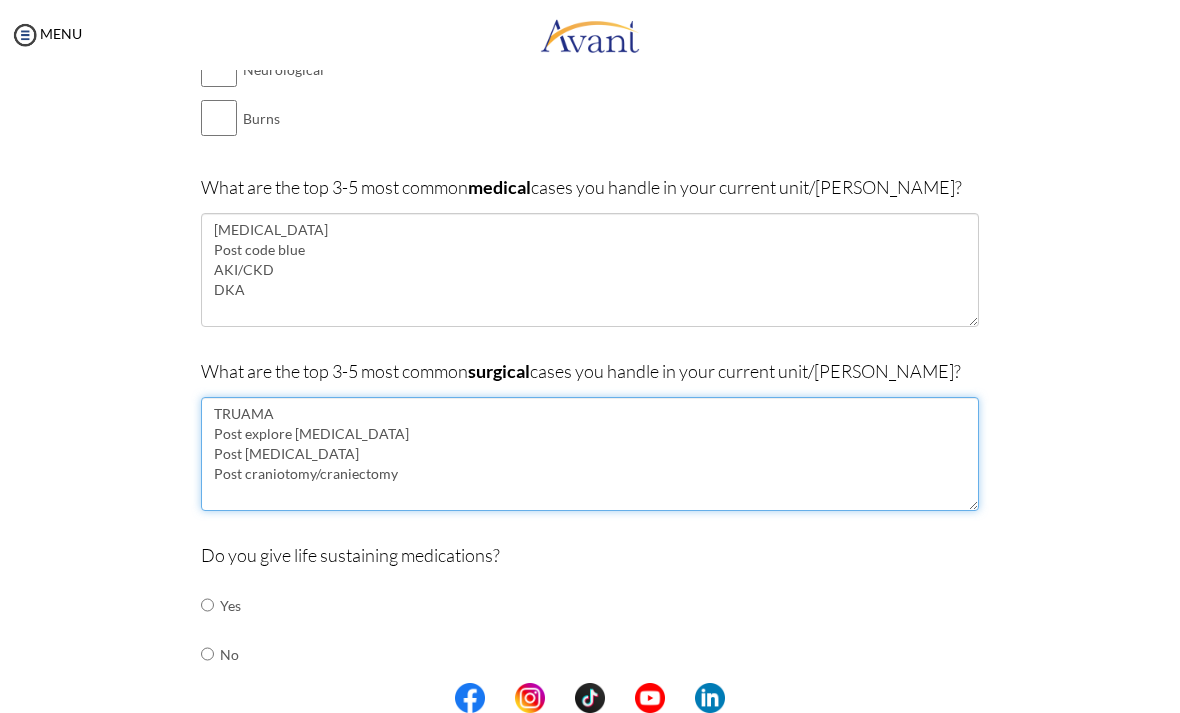 click on "TRUAMA
Post explore laparotomy
Post thrombectomy
Post craniotomy/craniectomy" at bounding box center [590, 454] 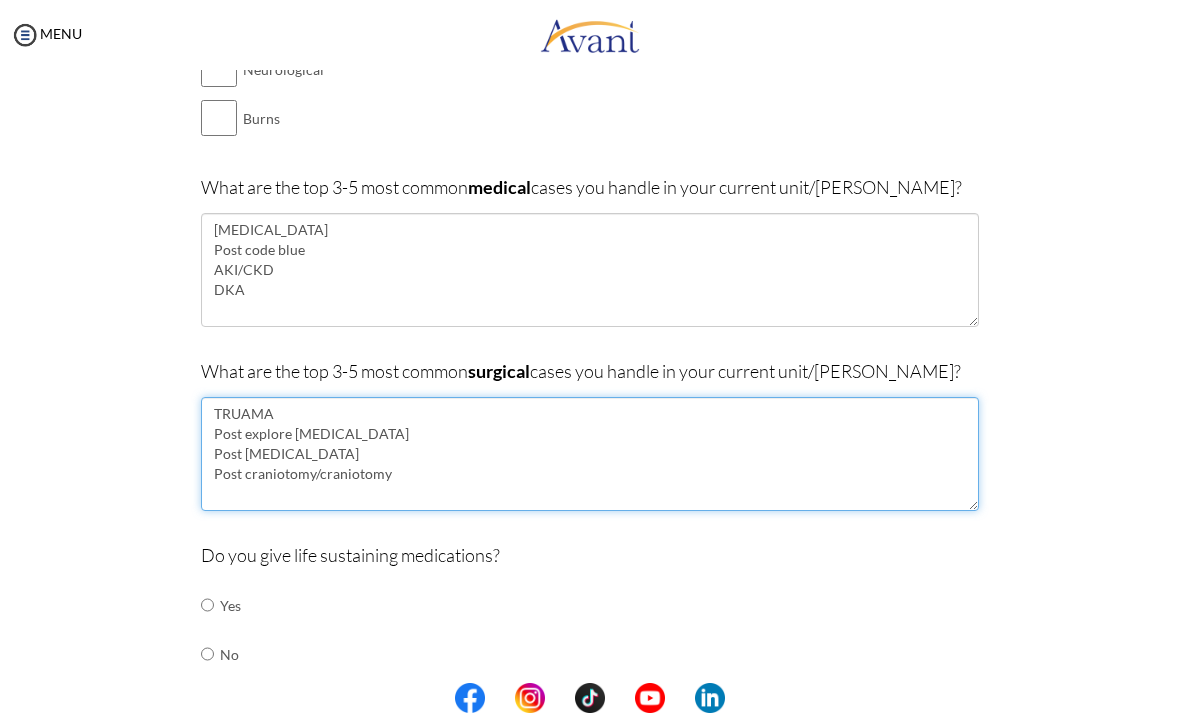 drag, startPoint x: 311, startPoint y: 450, endPoint x: 311, endPoint y: 437, distance: 13 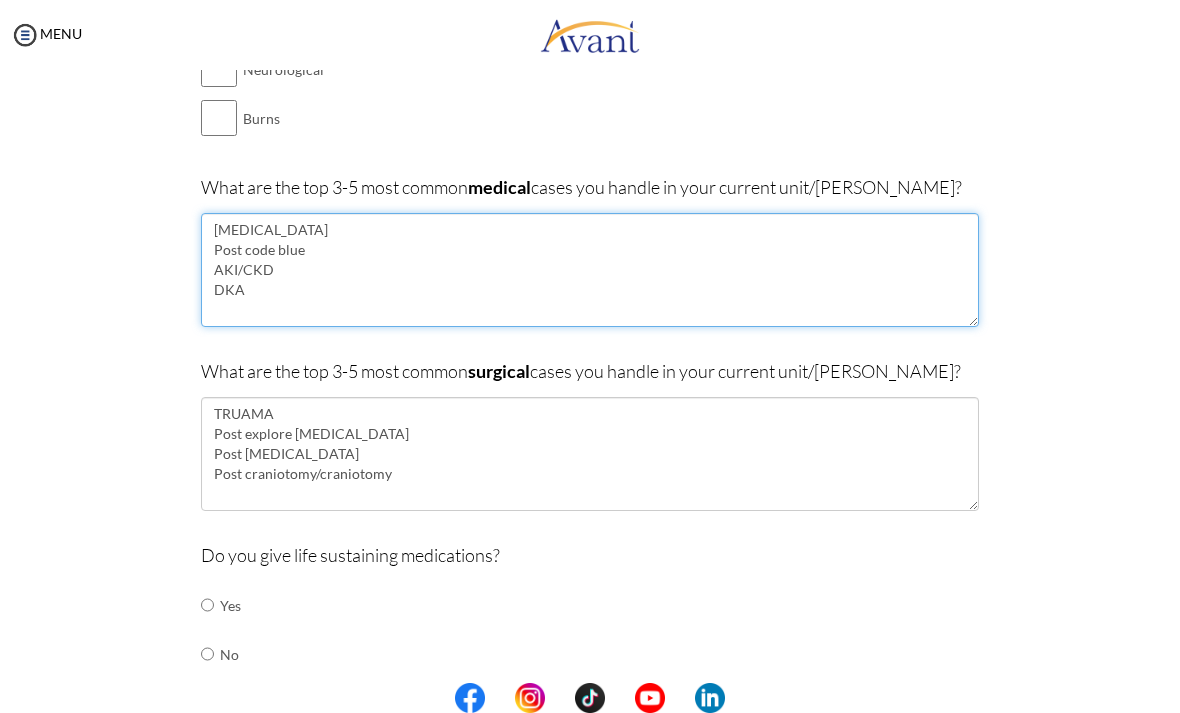 click on "Septic shock
Post code blue
AKI/CKD
DKA" at bounding box center [590, 270] 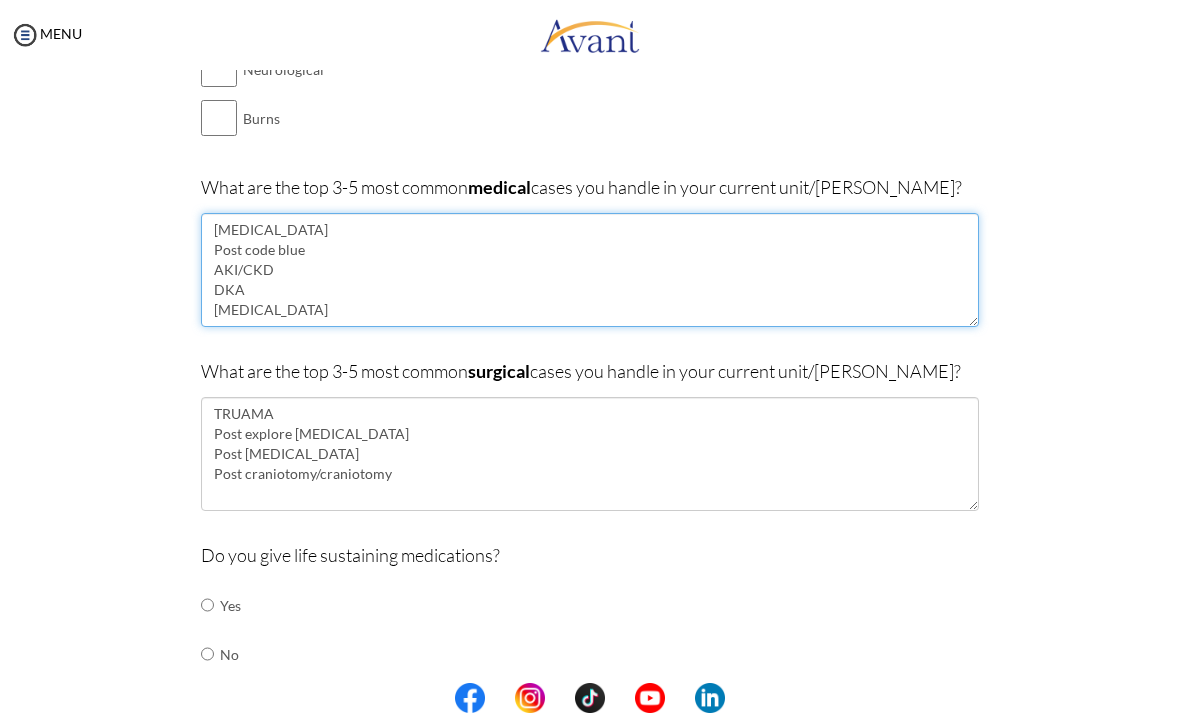 click on "Septic shock
Post code blue
AKI/CKD
DKA
Sickle cell anemia" at bounding box center [590, 270] 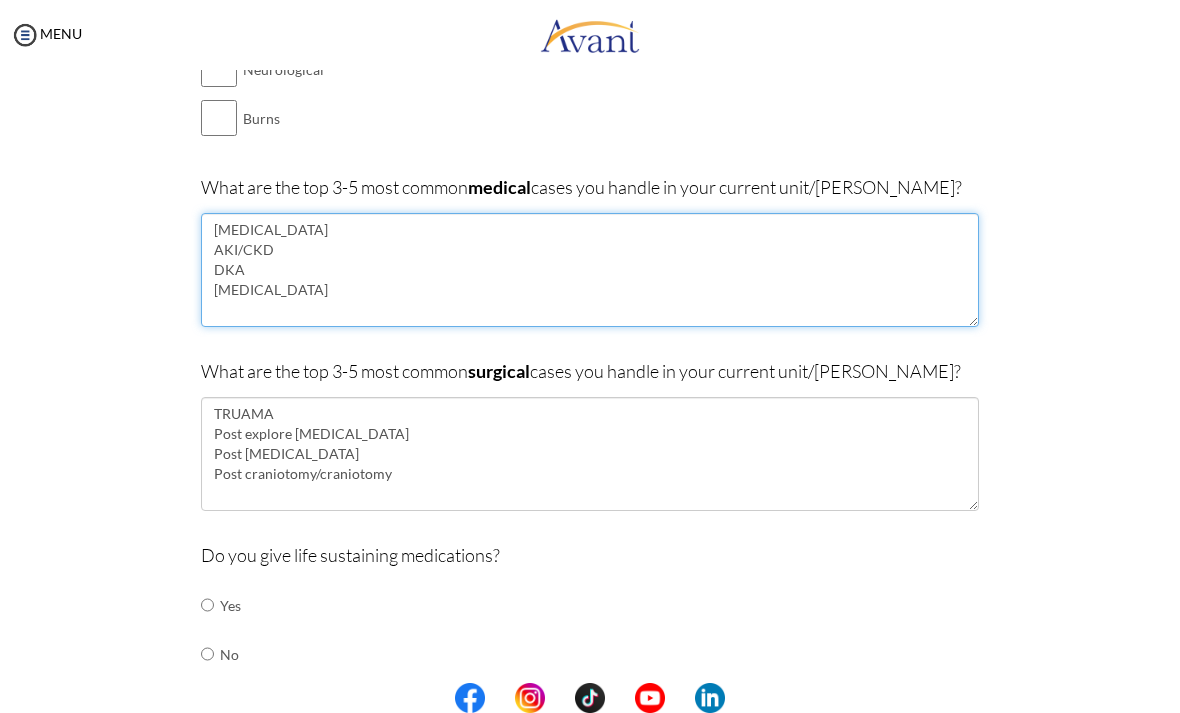 click on "Septic shock
AKI/CKD
DKA
Sickle cell anemia" at bounding box center [590, 270] 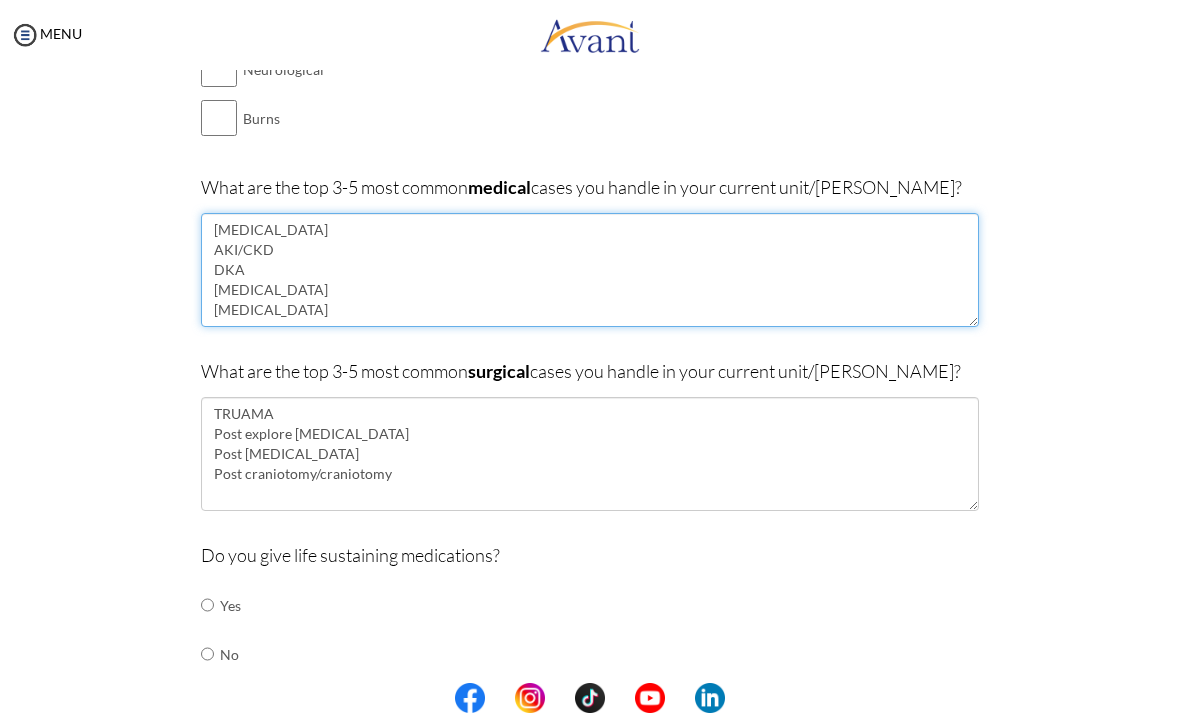type on "[MEDICAL_DATA]
AKI/CKD
DKA
[MEDICAL_DATA]
[MEDICAL_DATA]" 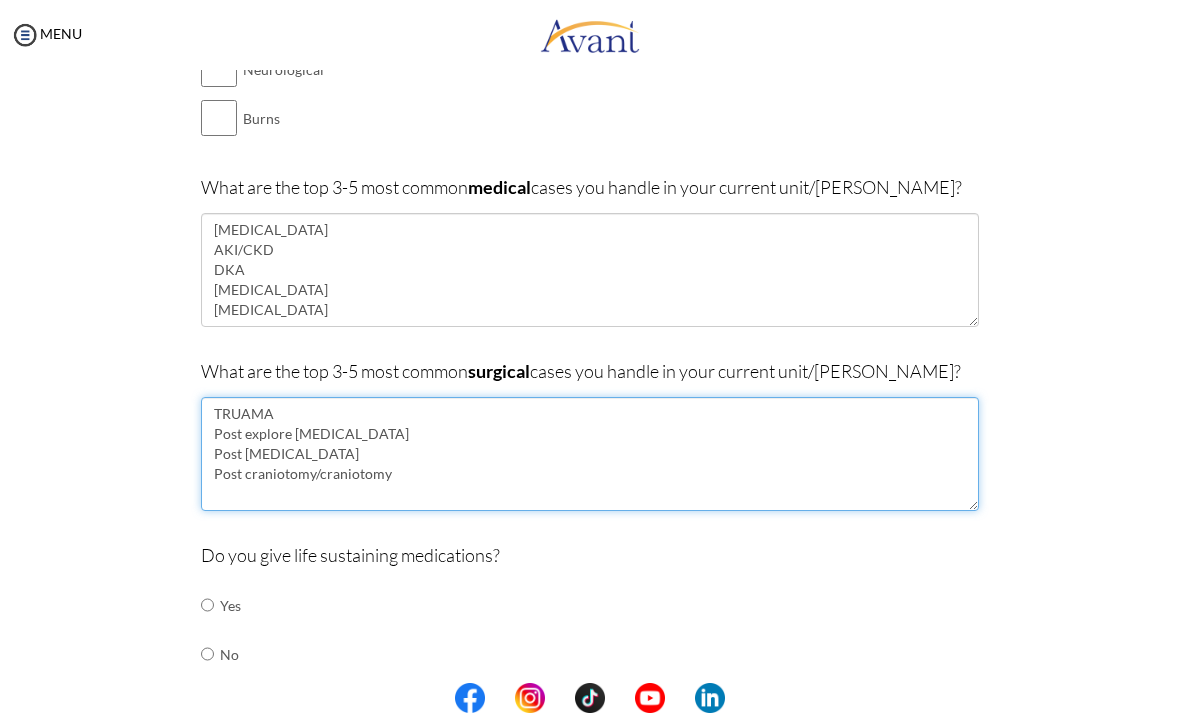 click on "TRUAMA
Post explore laparotomy
Post thrombectomy
Post craniotomy/craniotomy" at bounding box center (590, 454) 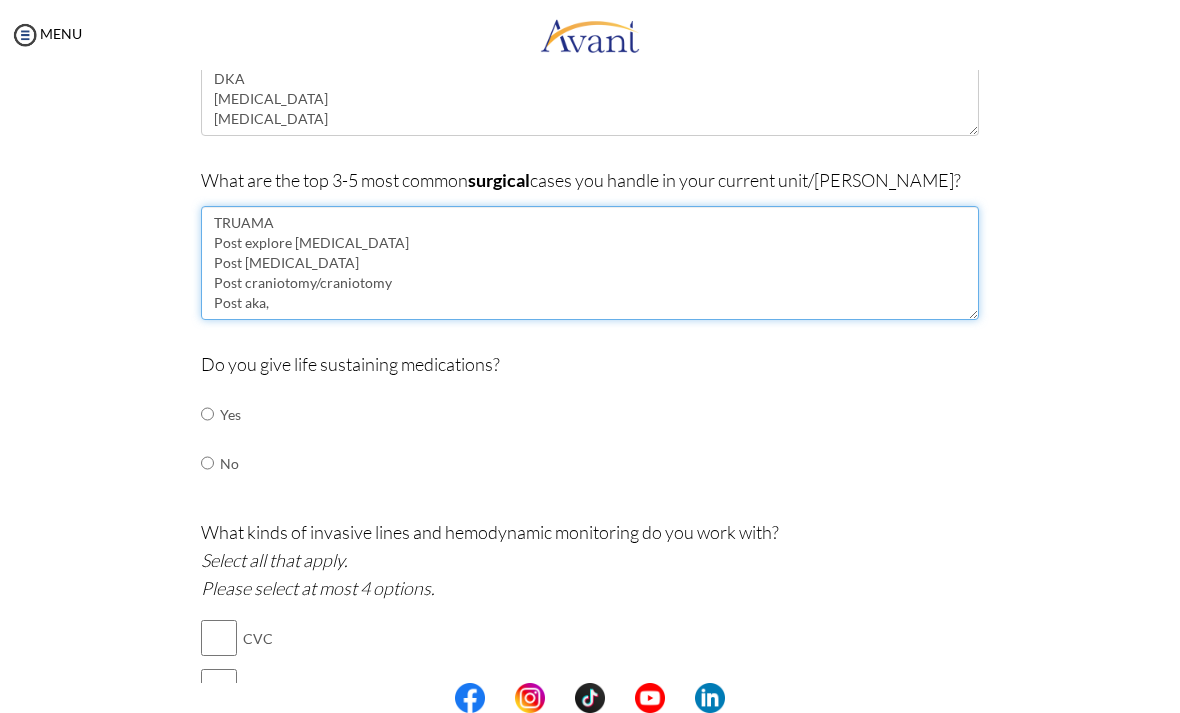 scroll, scrollTop: 571, scrollLeft: 0, axis: vertical 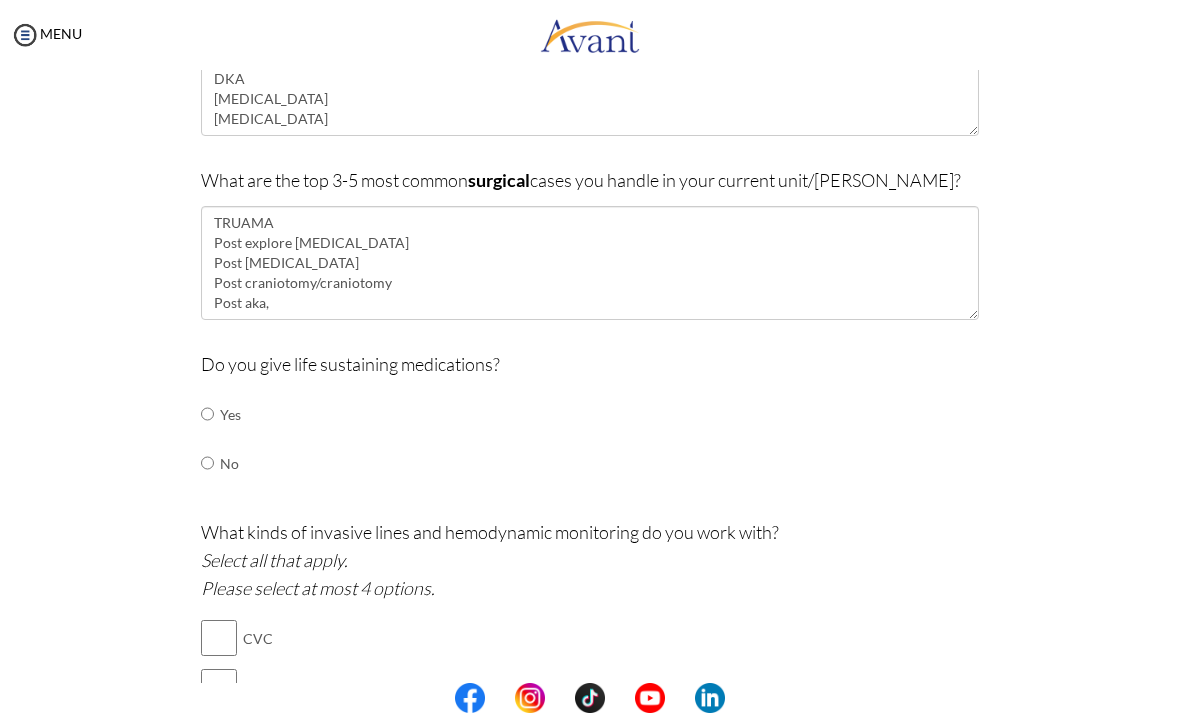 click at bounding box center (207, 414) 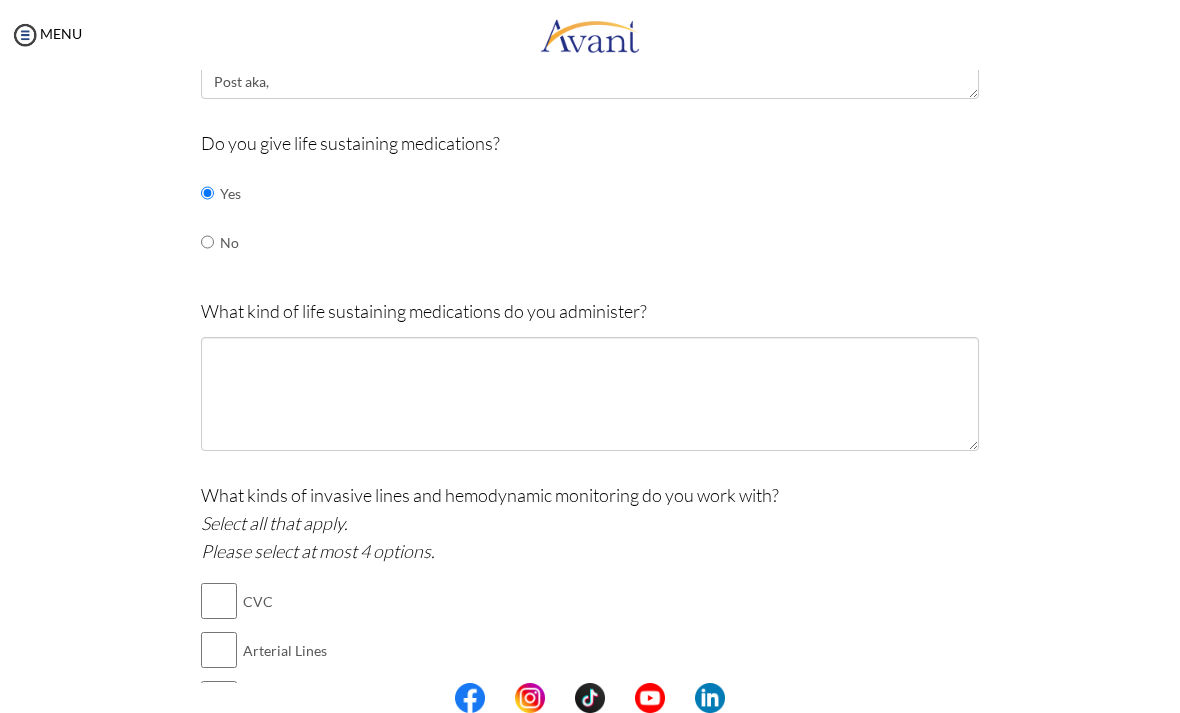 scroll, scrollTop: 793, scrollLeft: 0, axis: vertical 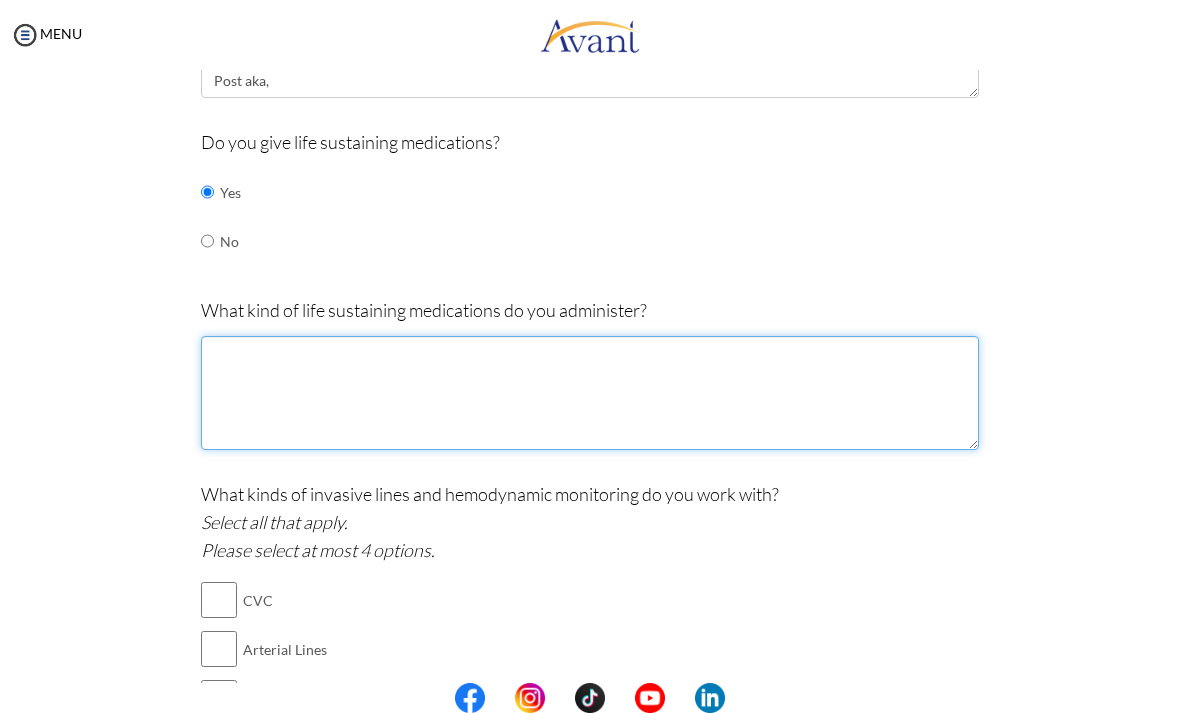 click at bounding box center (590, 393) 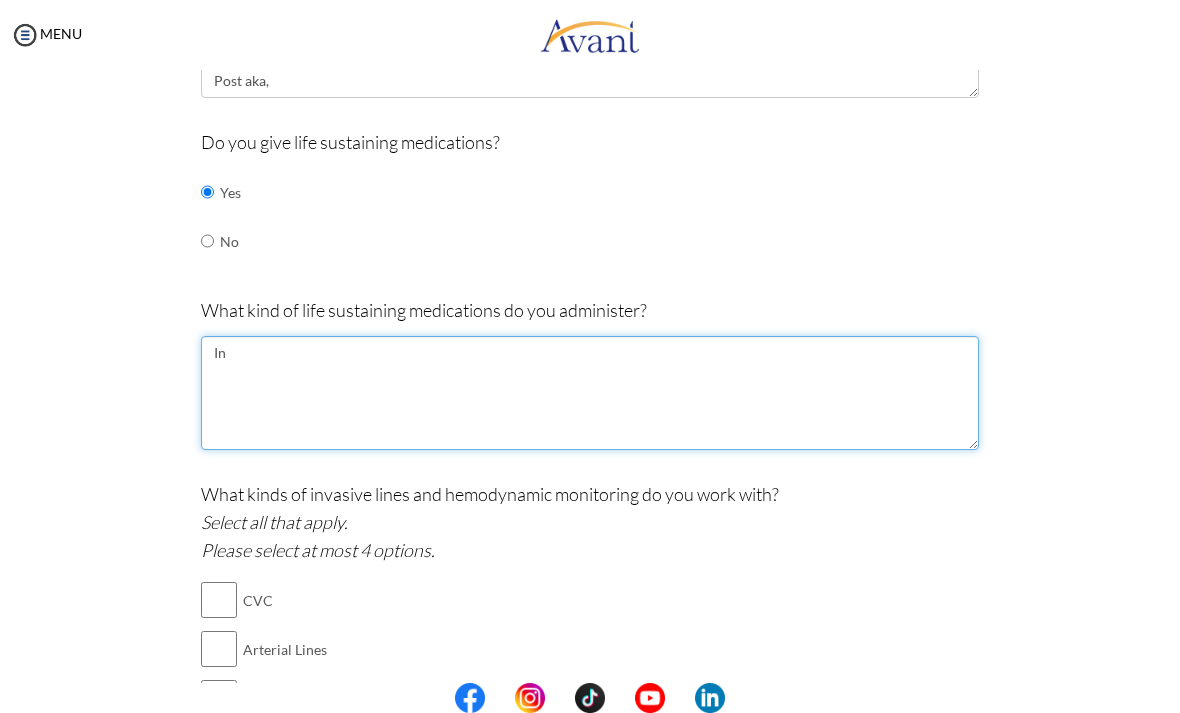 type on "I" 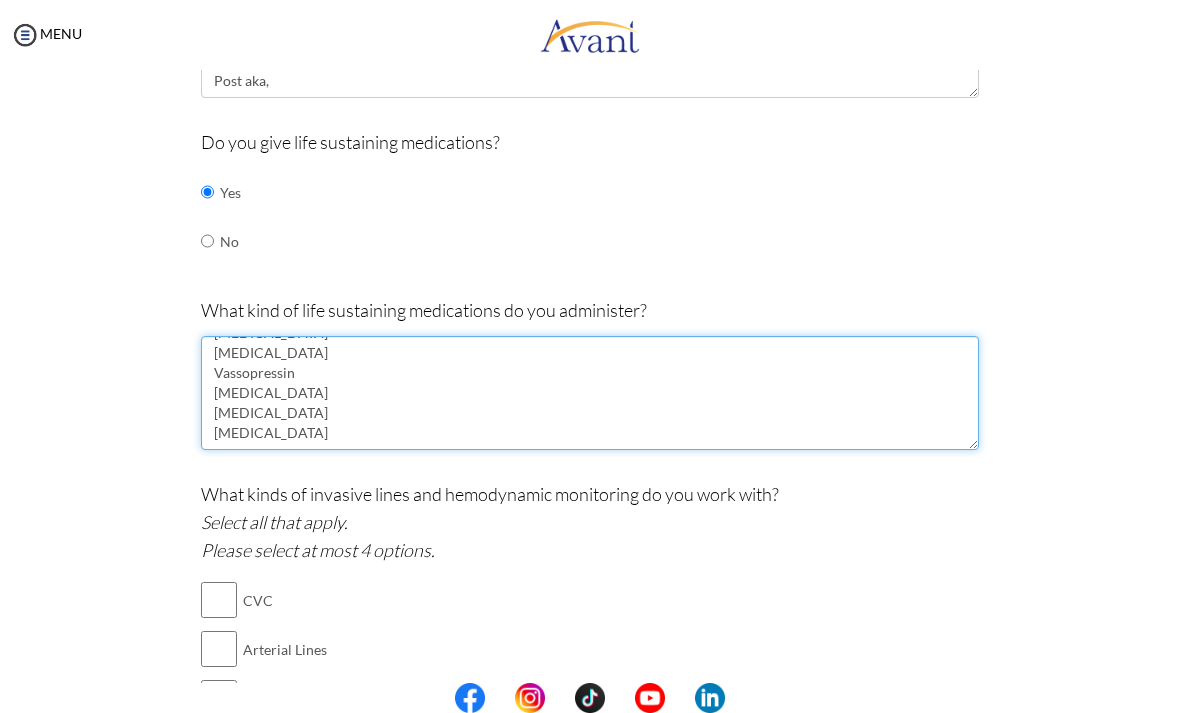 scroll, scrollTop: 19, scrollLeft: 0, axis: vertical 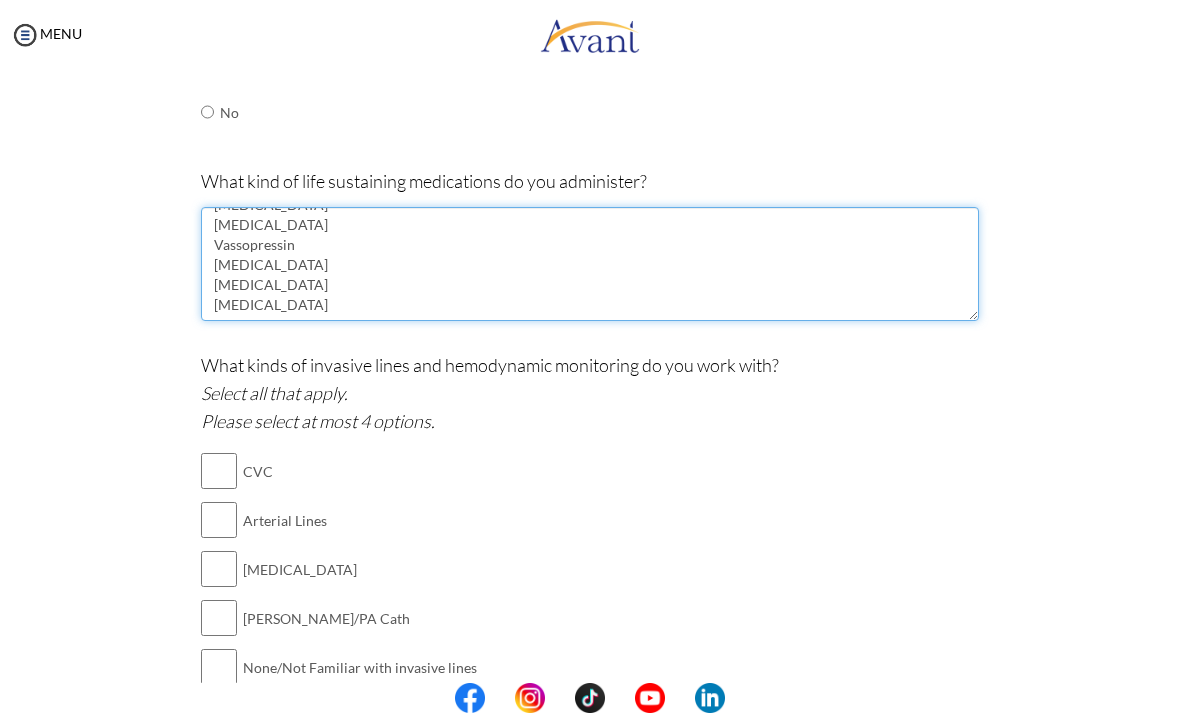 type on "[MEDICAL_DATA]
[MEDICAL_DATA]
Vassopressin
[MEDICAL_DATA]
[MEDICAL_DATA]
[MEDICAL_DATA]" 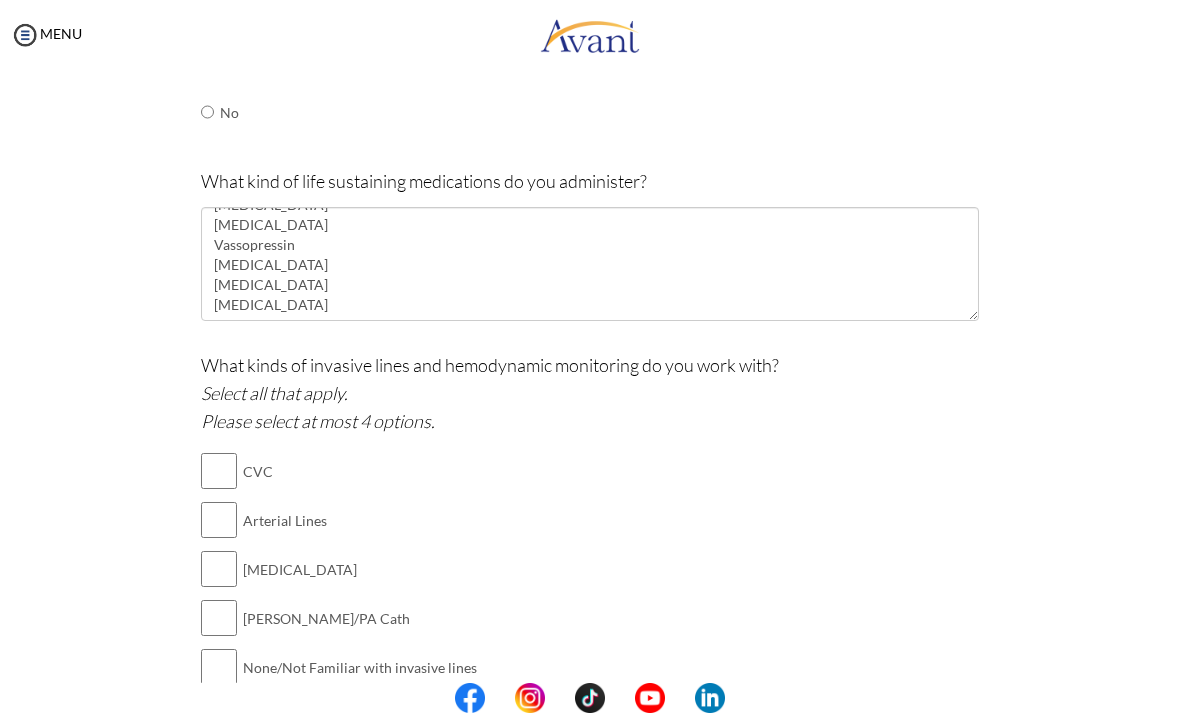 click at bounding box center [219, 471] 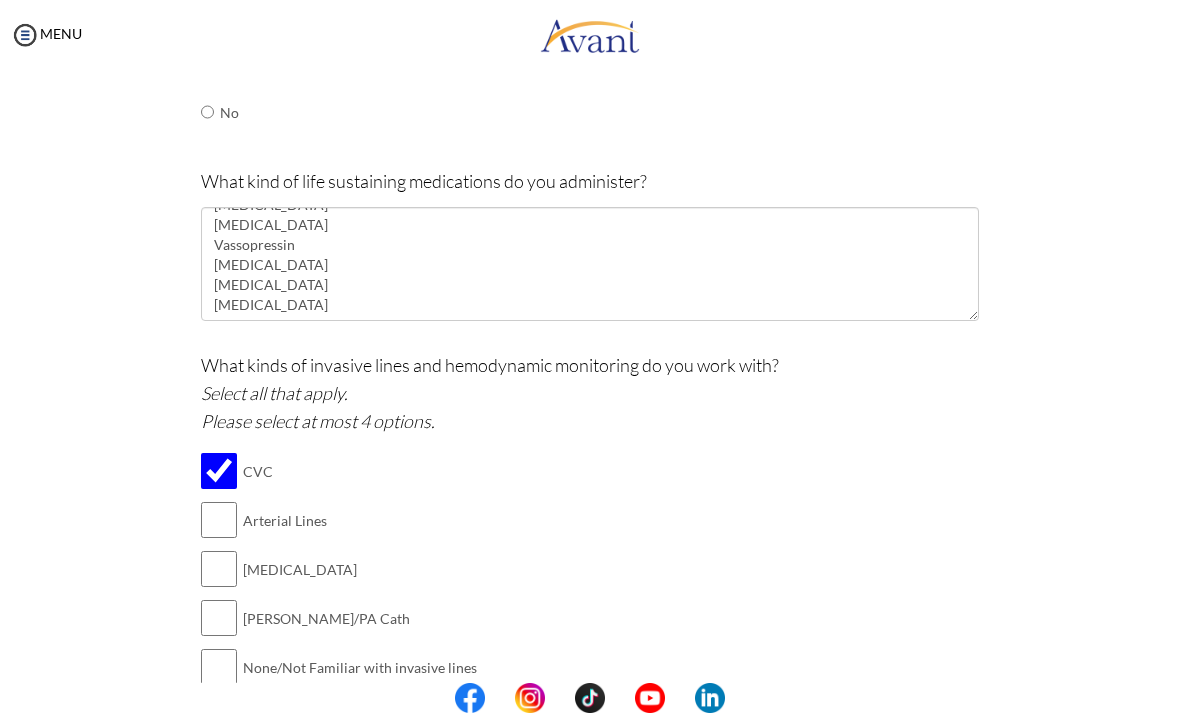 click at bounding box center (219, 520) 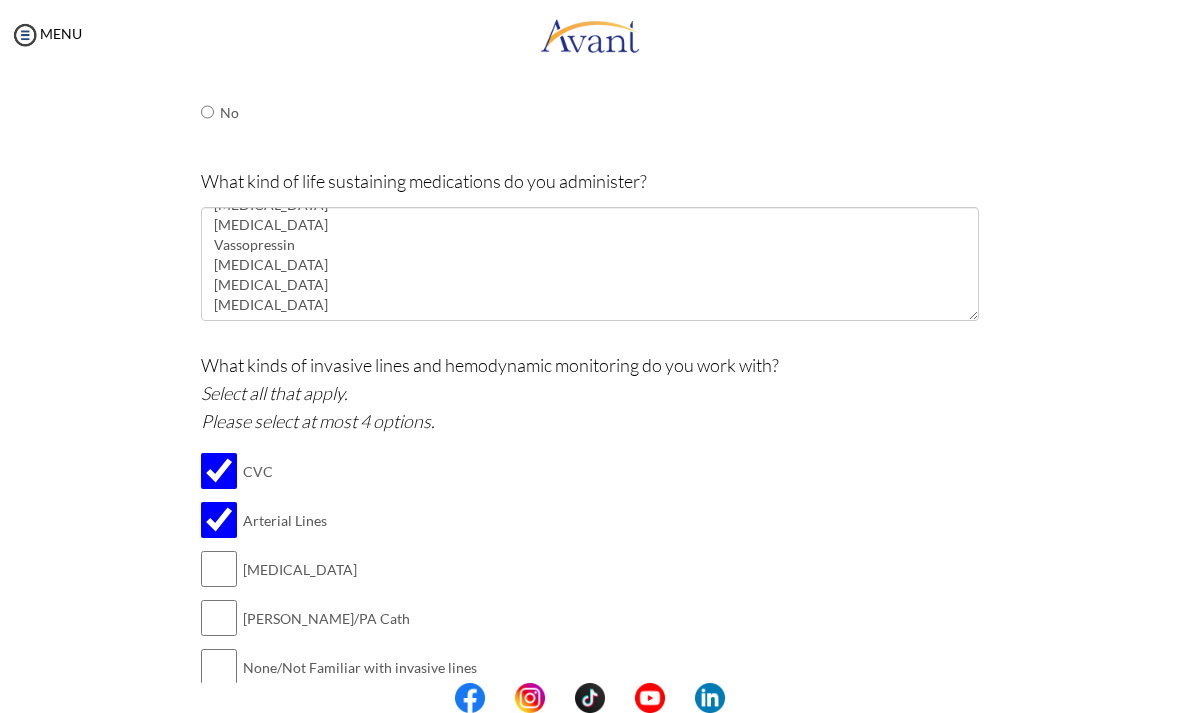click at bounding box center [219, 569] 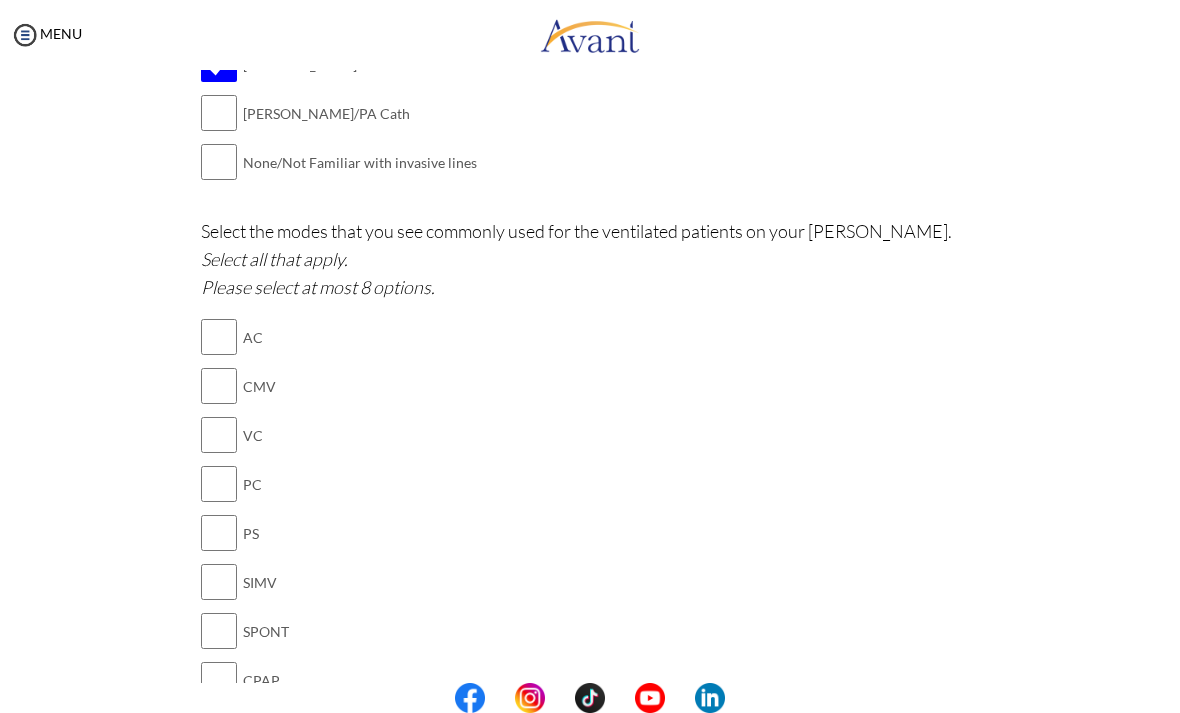 scroll, scrollTop: 1432, scrollLeft: 0, axis: vertical 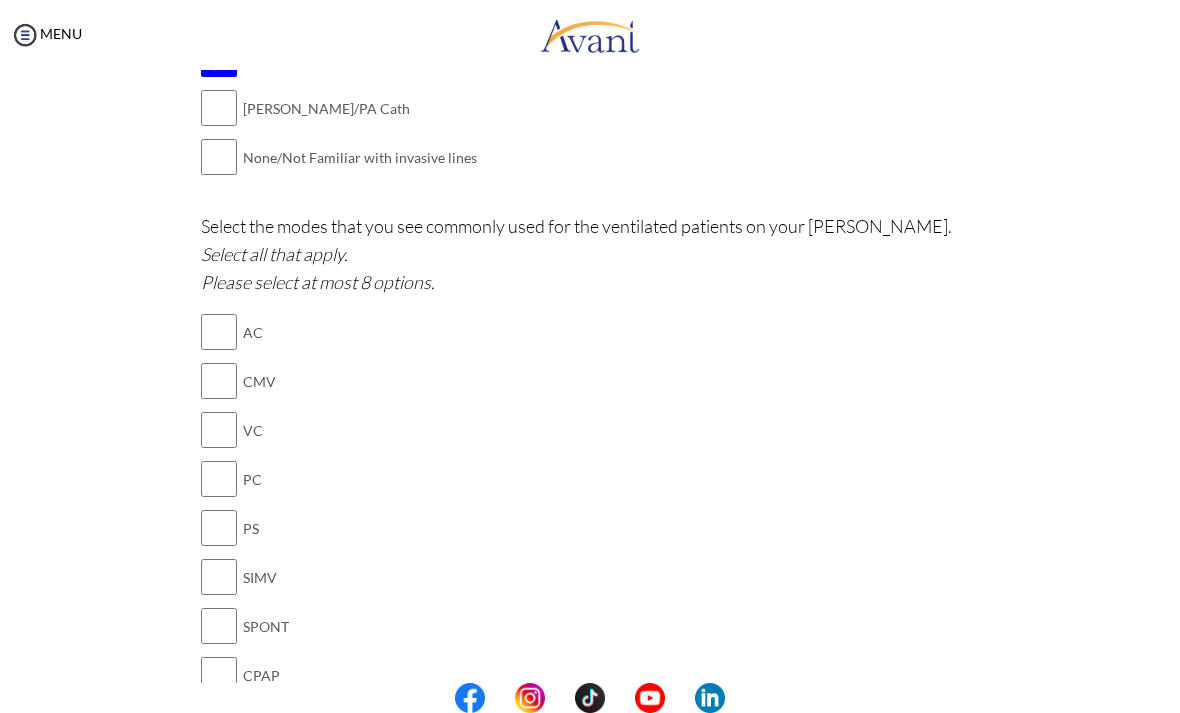 click at bounding box center [219, 332] 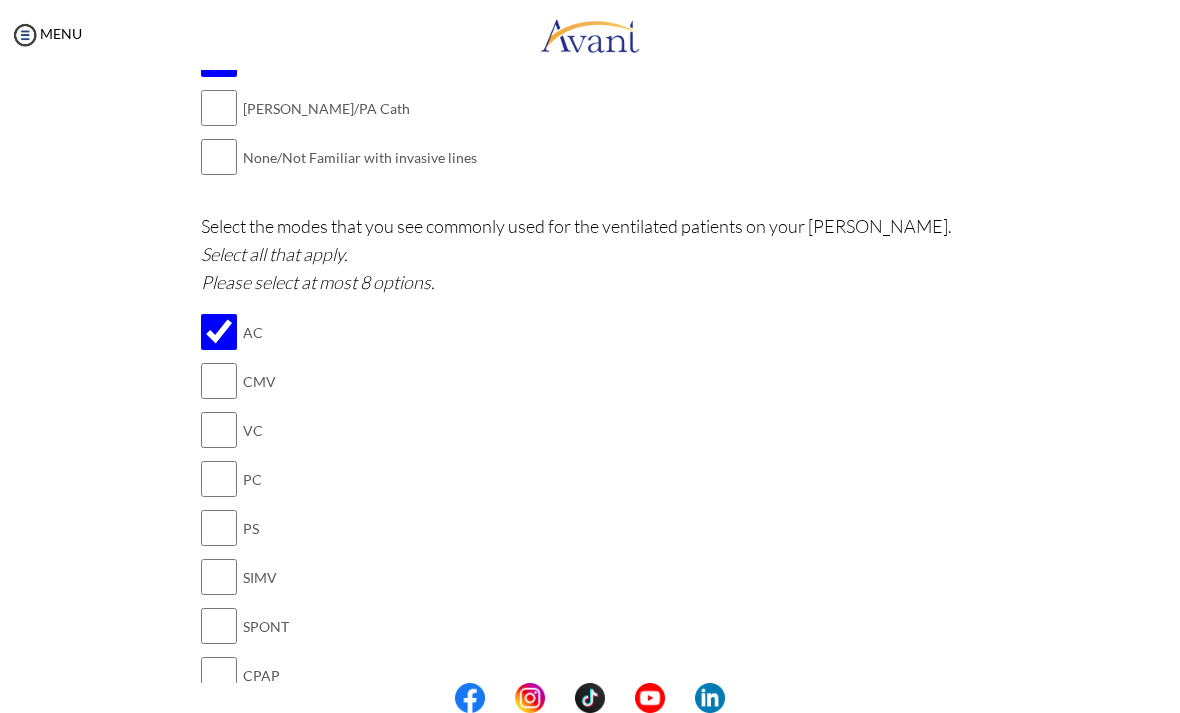 click at bounding box center (219, 381) 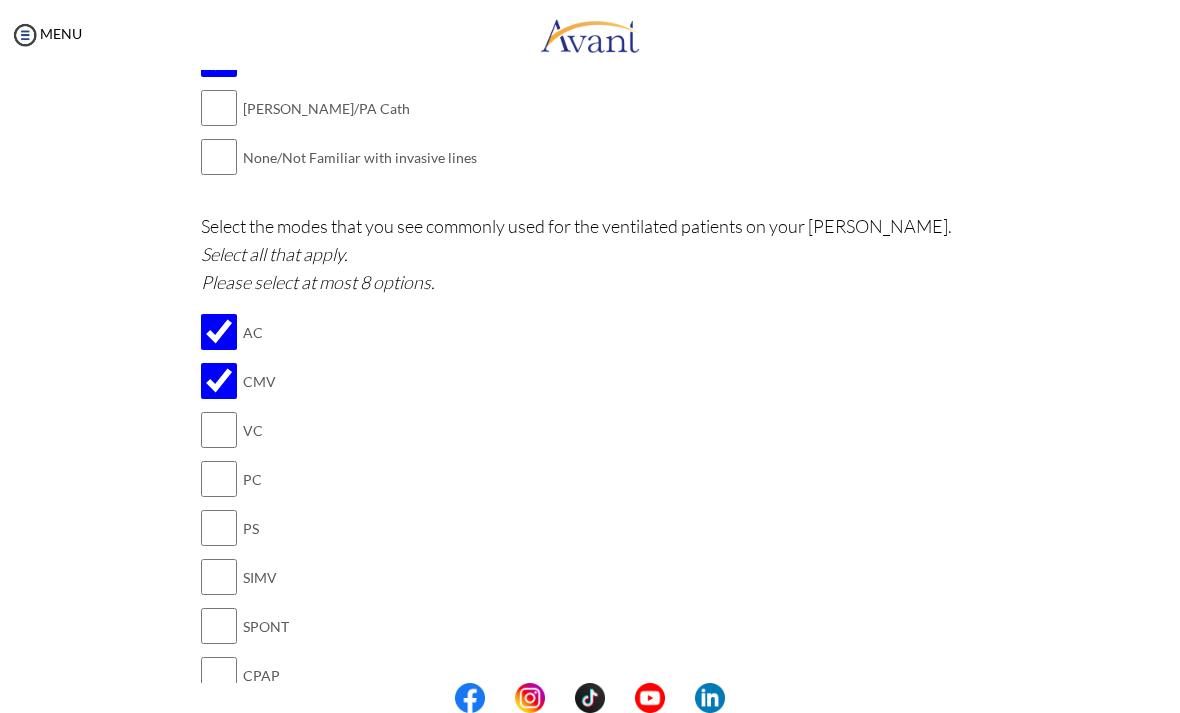 click at bounding box center (219, 430) 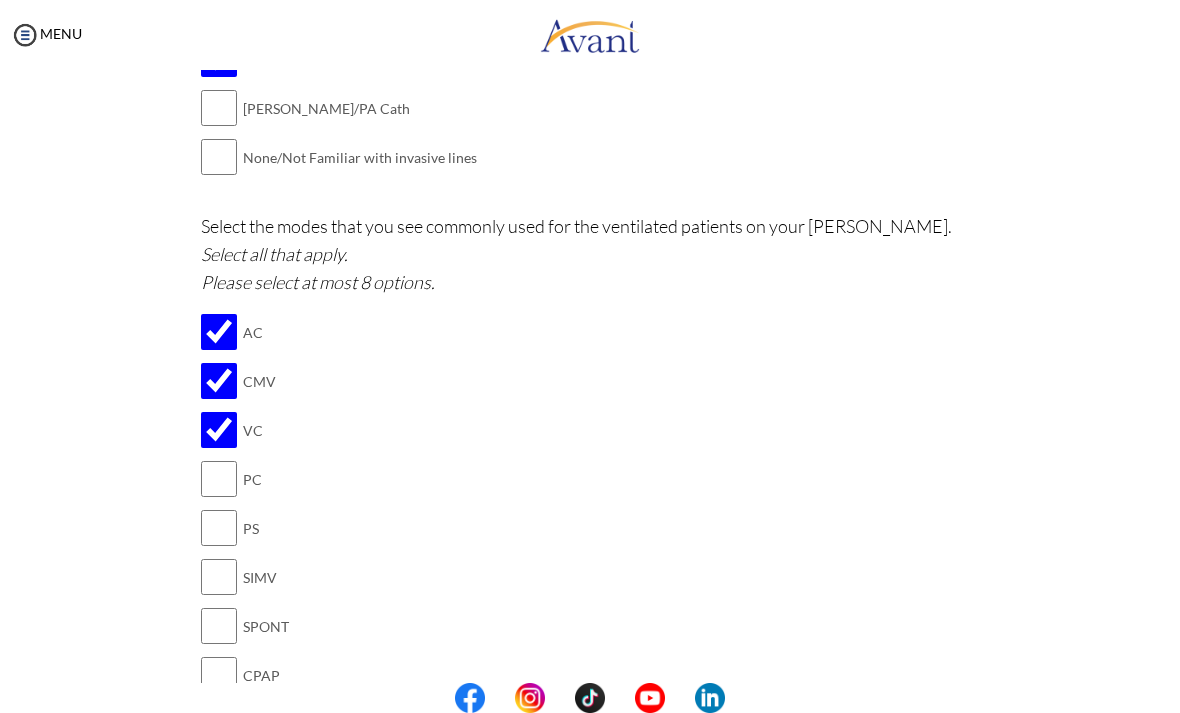 click at bounding box center (219, 479) 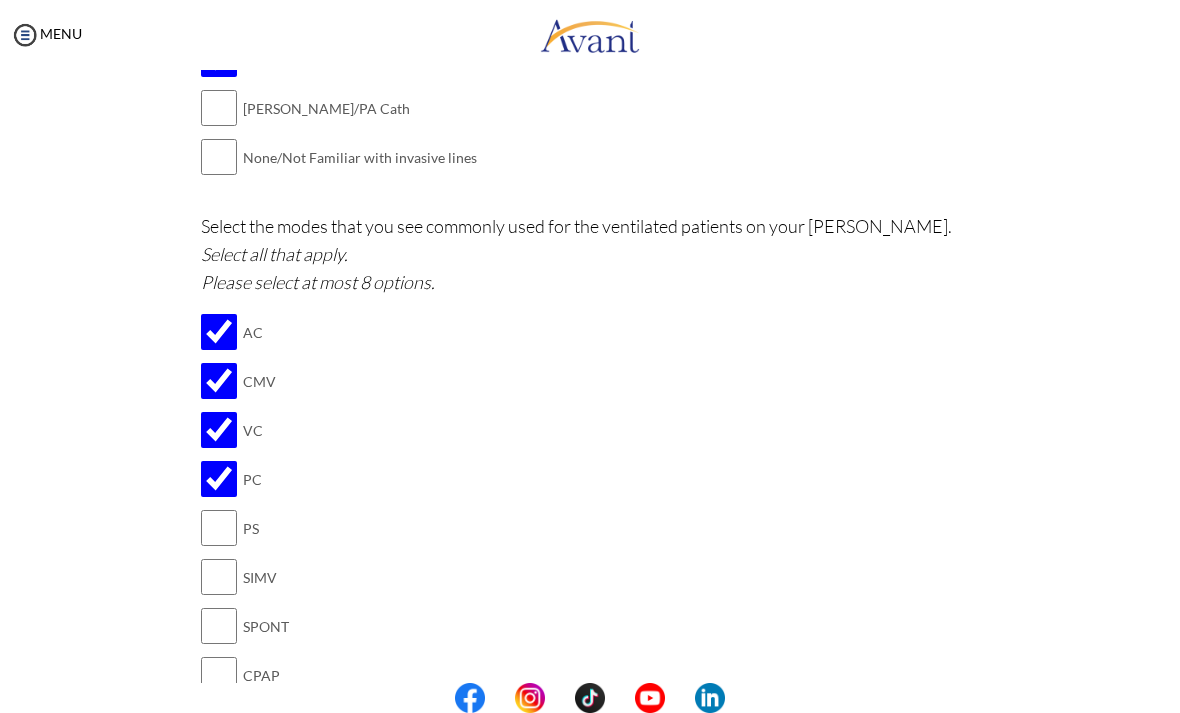 click at bounding box center [219, 479] 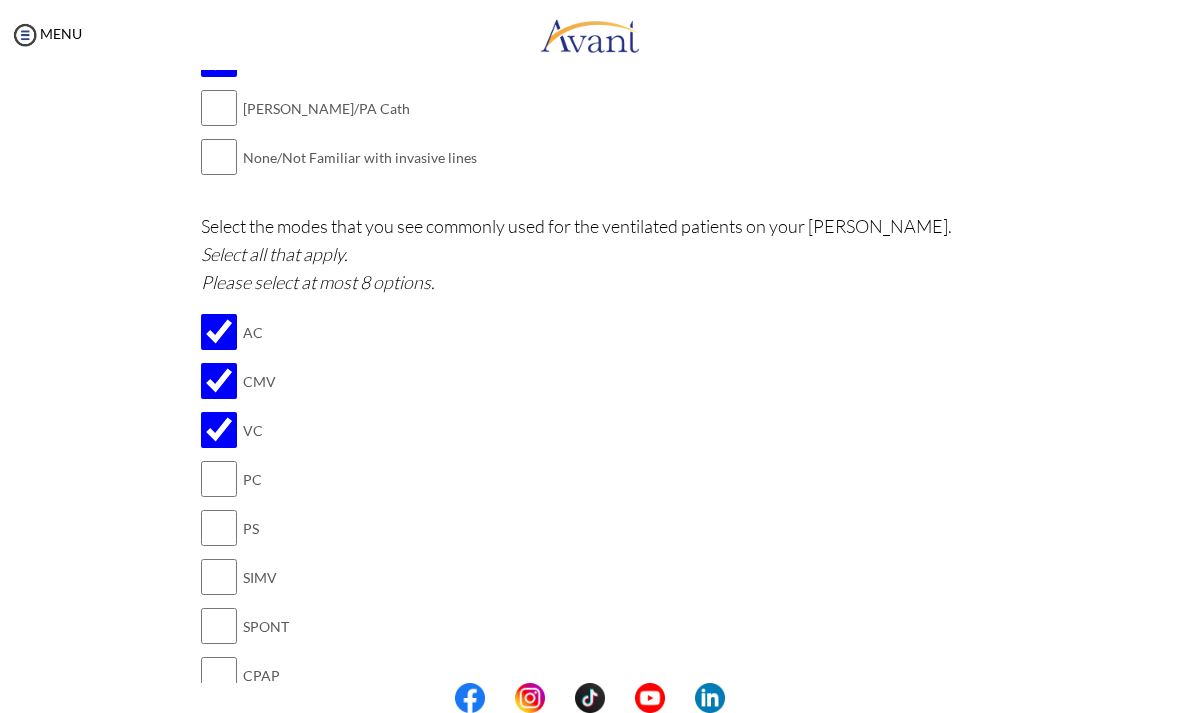 click at bounding box center [219, 528] 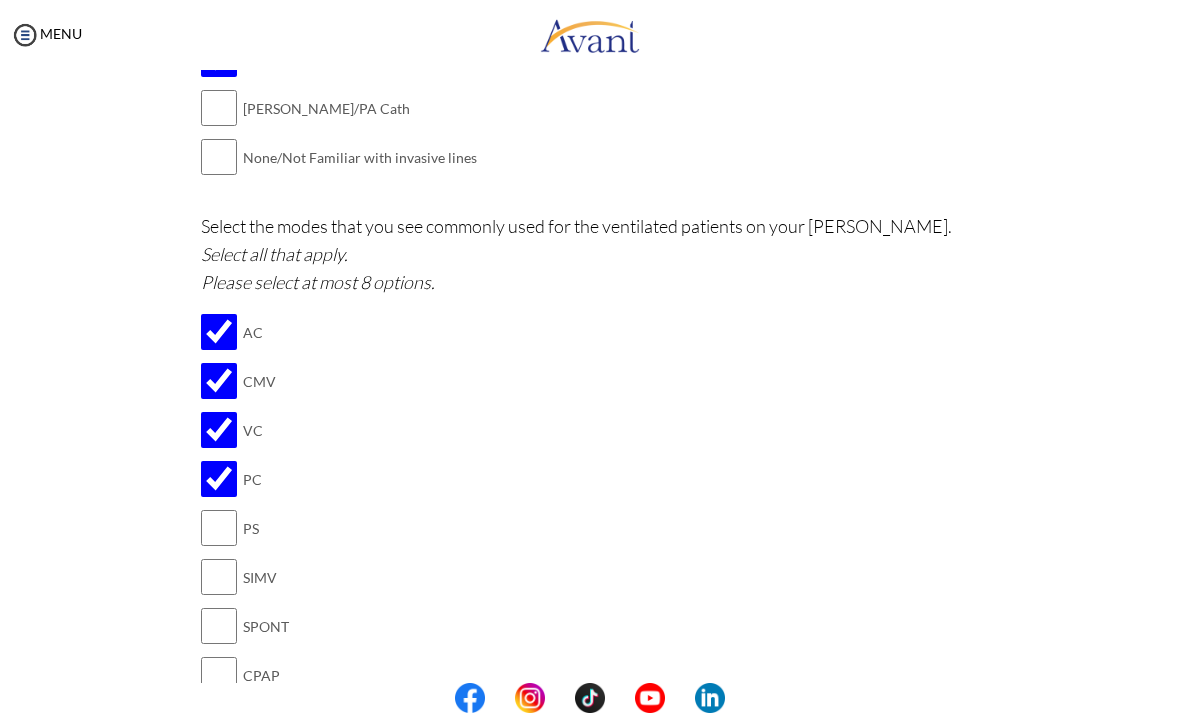 click at bounding box center [219, 528] 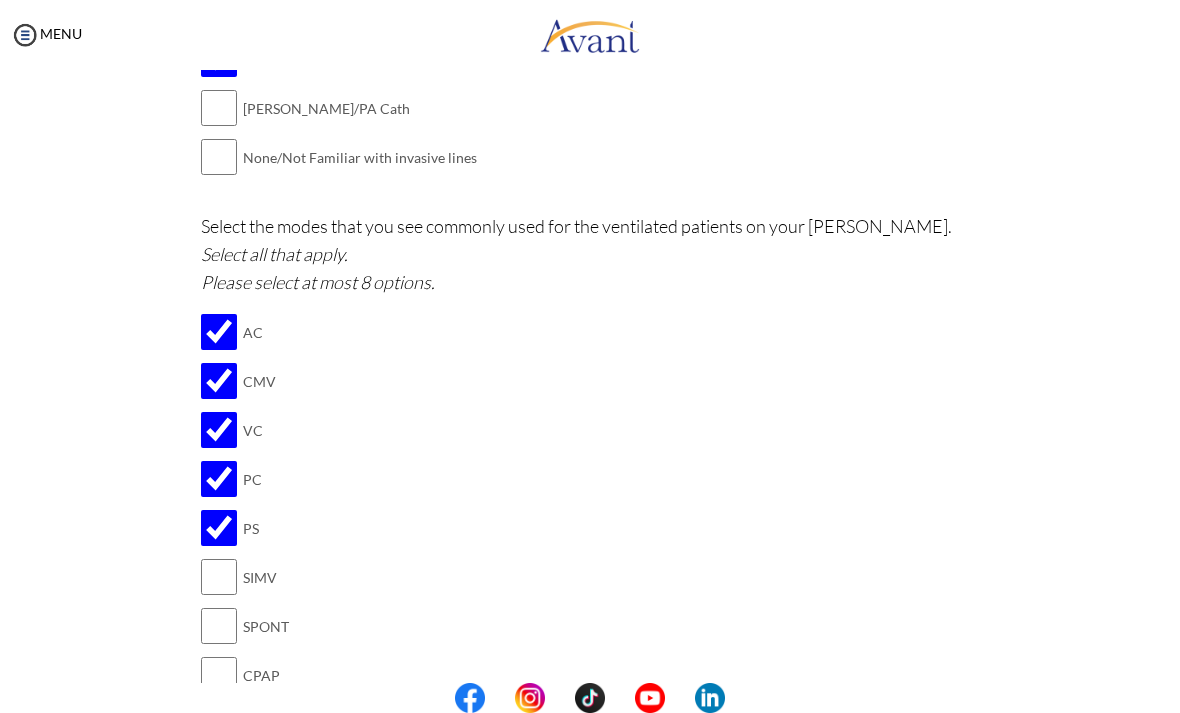 scroll, scrollTop: 1450, scrollLeft: 0, axis: vertical 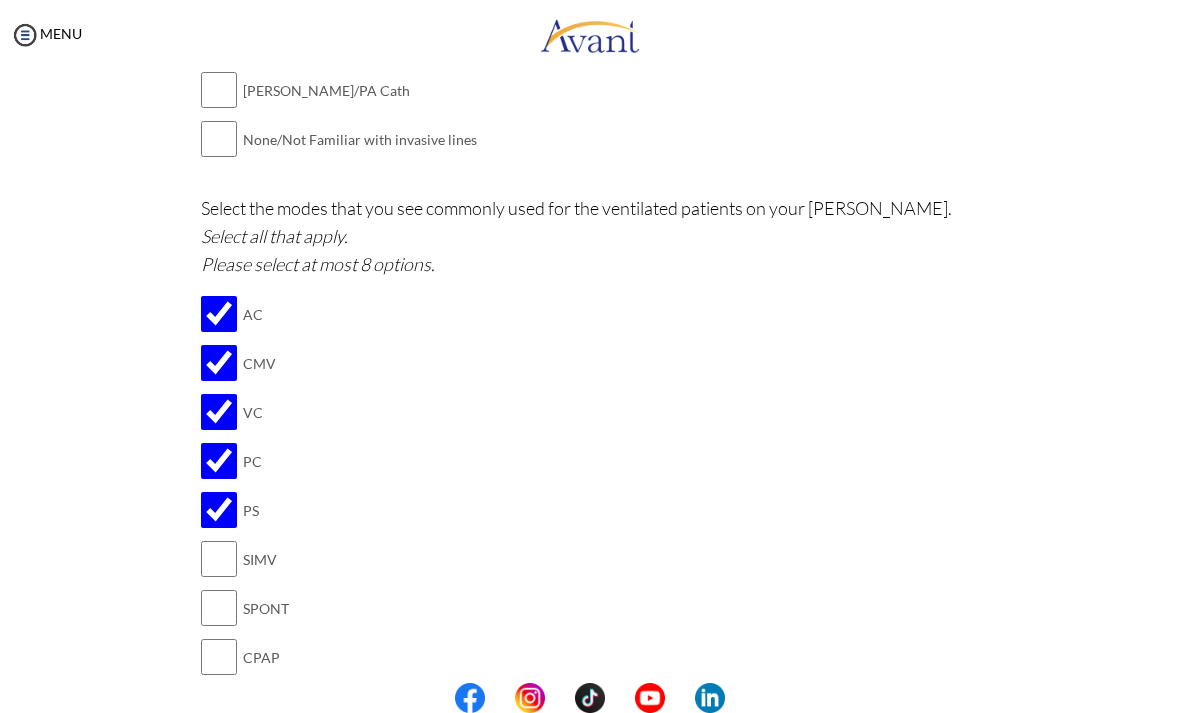 click at bounding box center [219, 559] 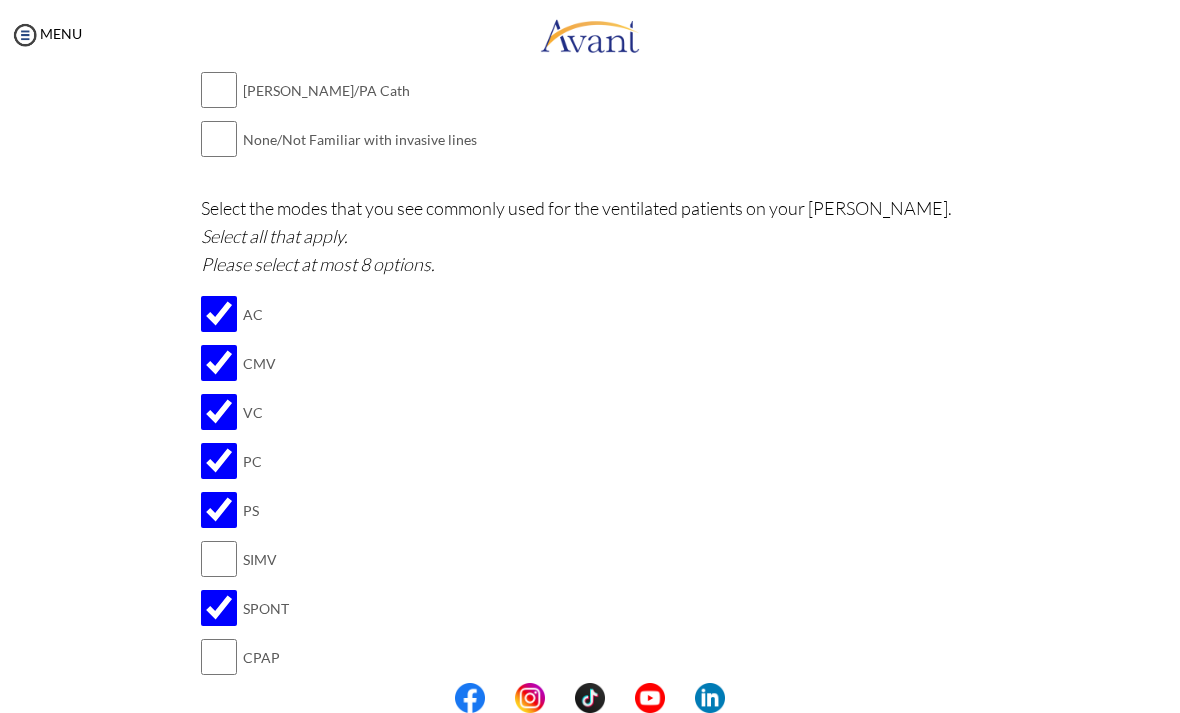 click at bounding box center [219, 559] 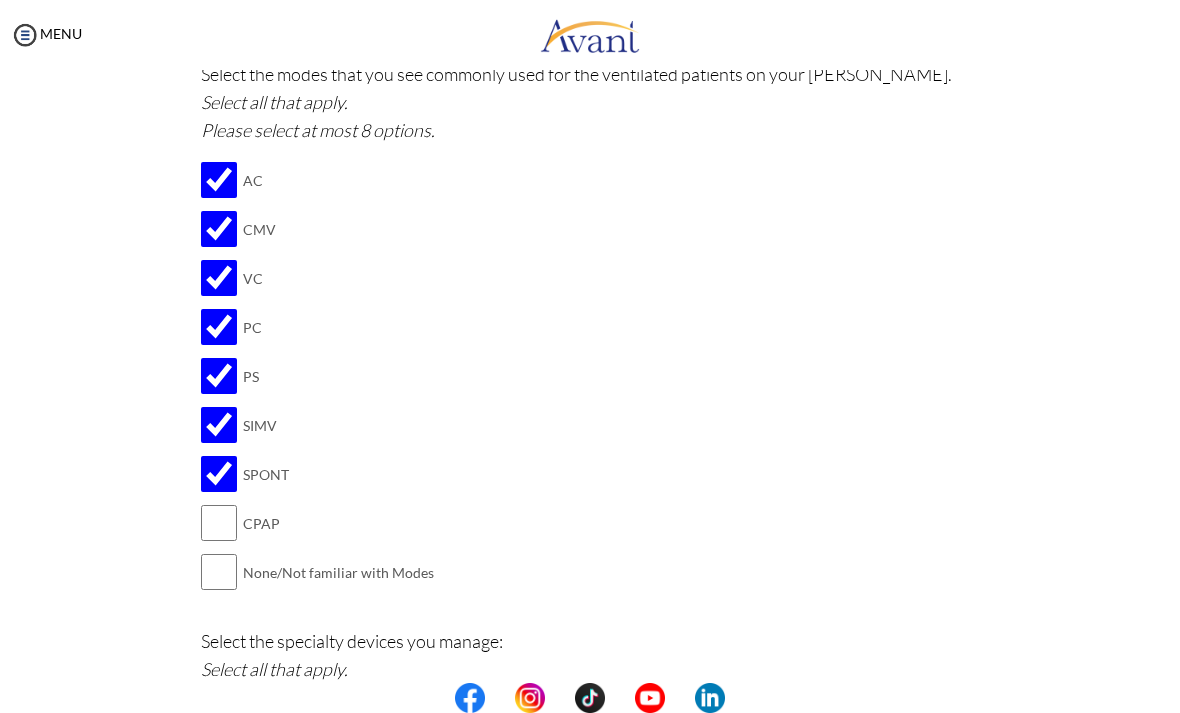 scroll, scrollTop: 1664, scrollLeft: 0, axis: vertical 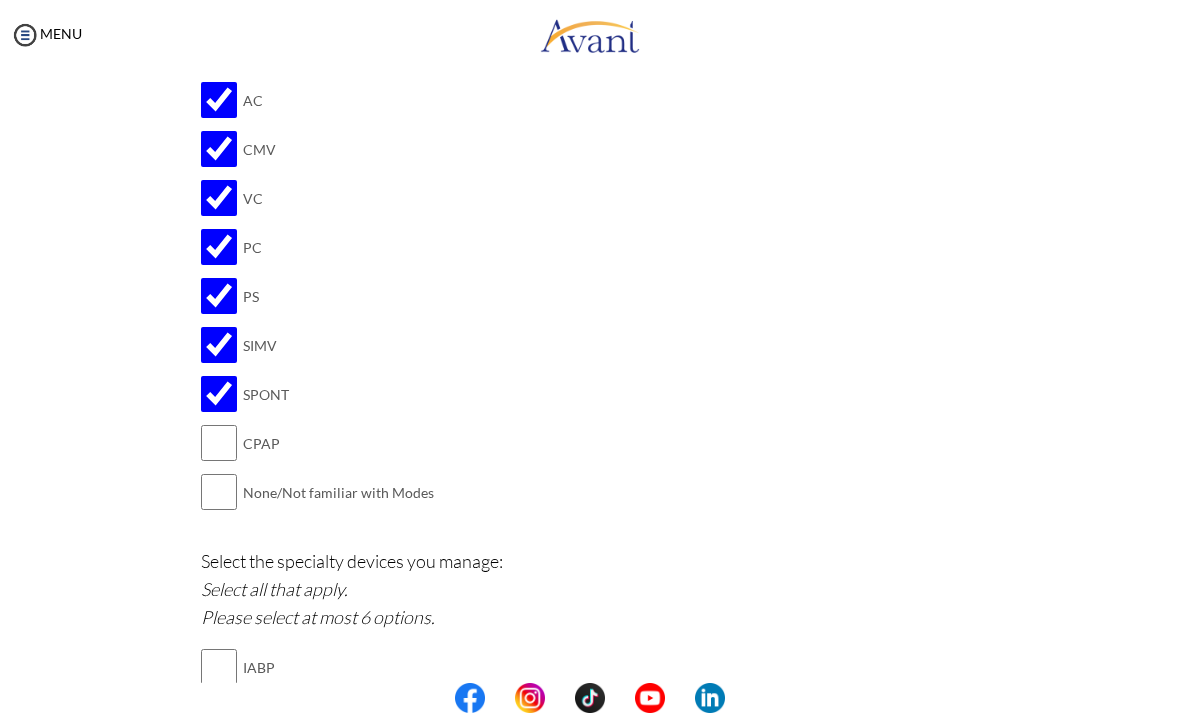 click at bounding box center (219, 443) 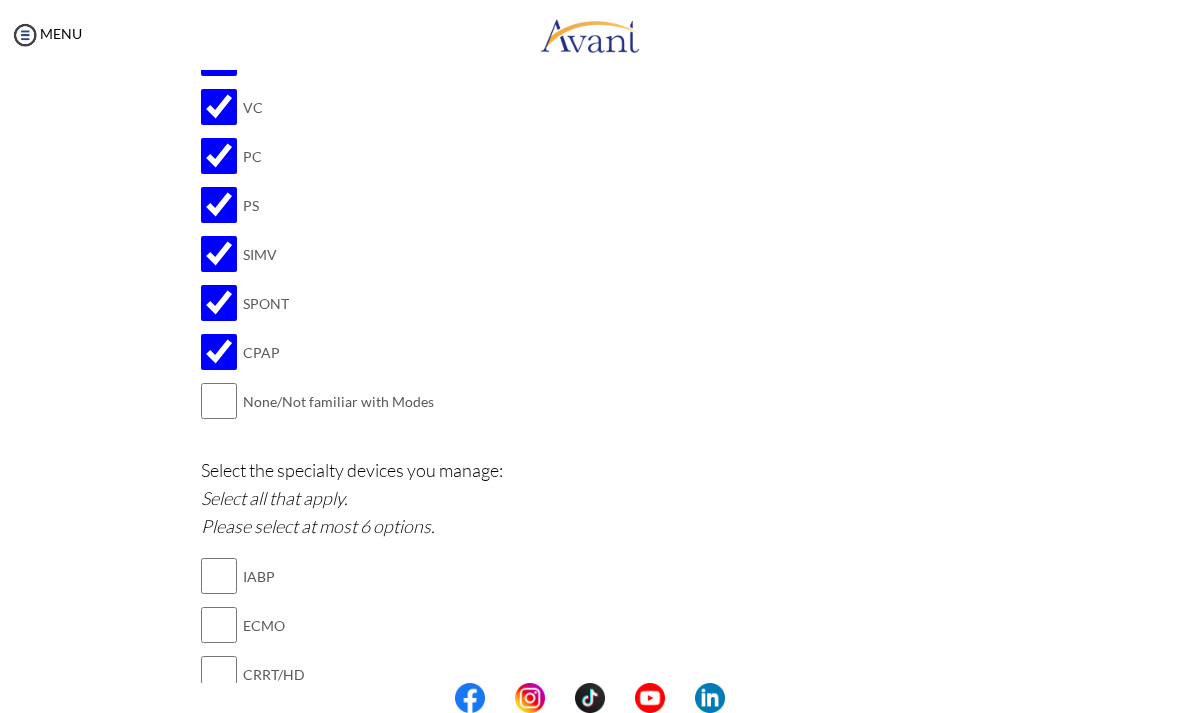 scroll, scrollTop: 1772, scrollLeft: 0, axis: vertical 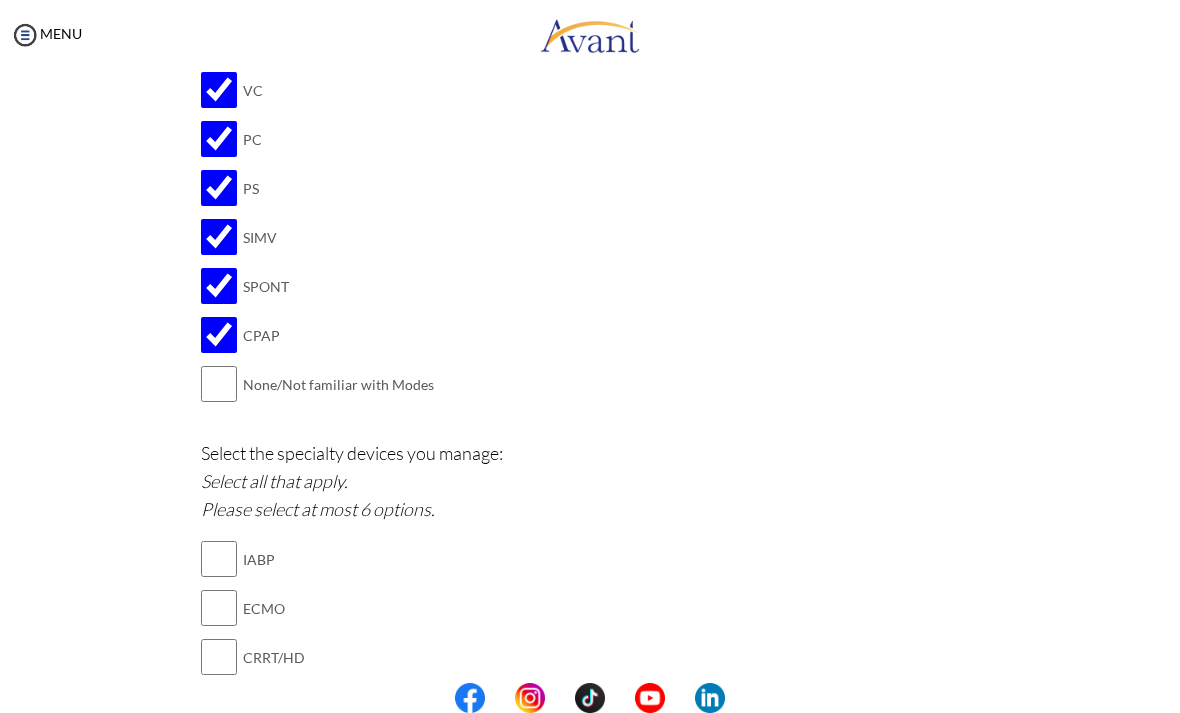 click at bounding box center [219, 559] 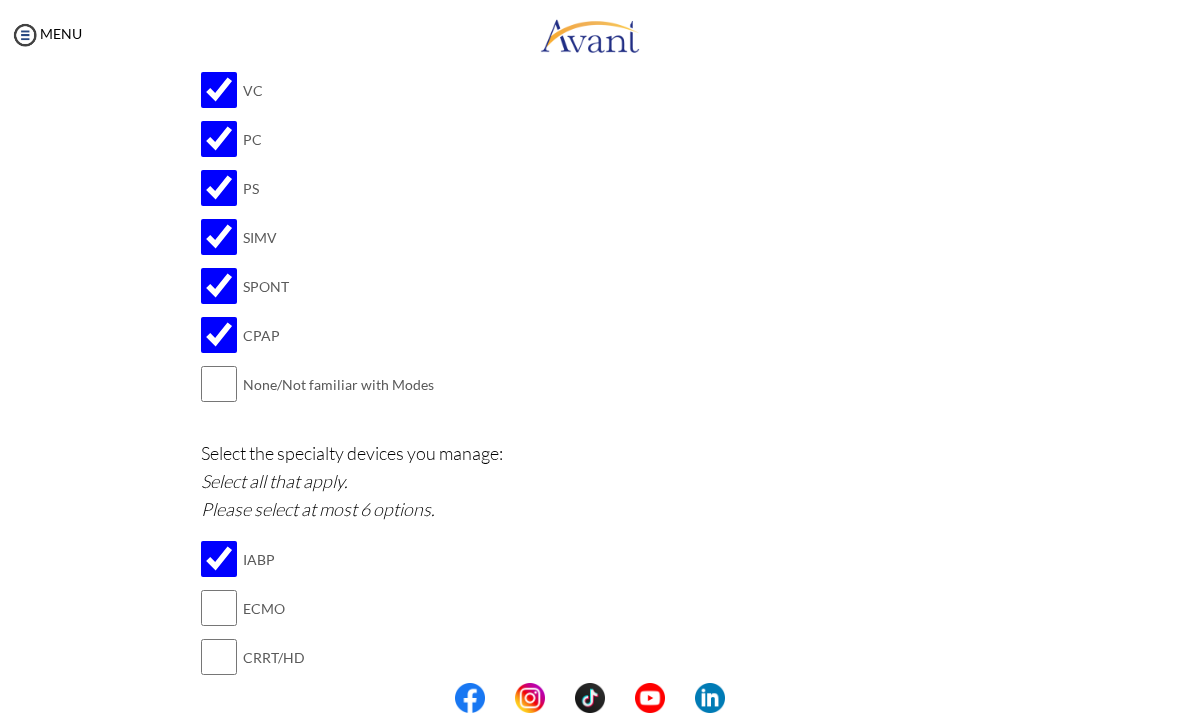 click at bounding box center (219, 559) 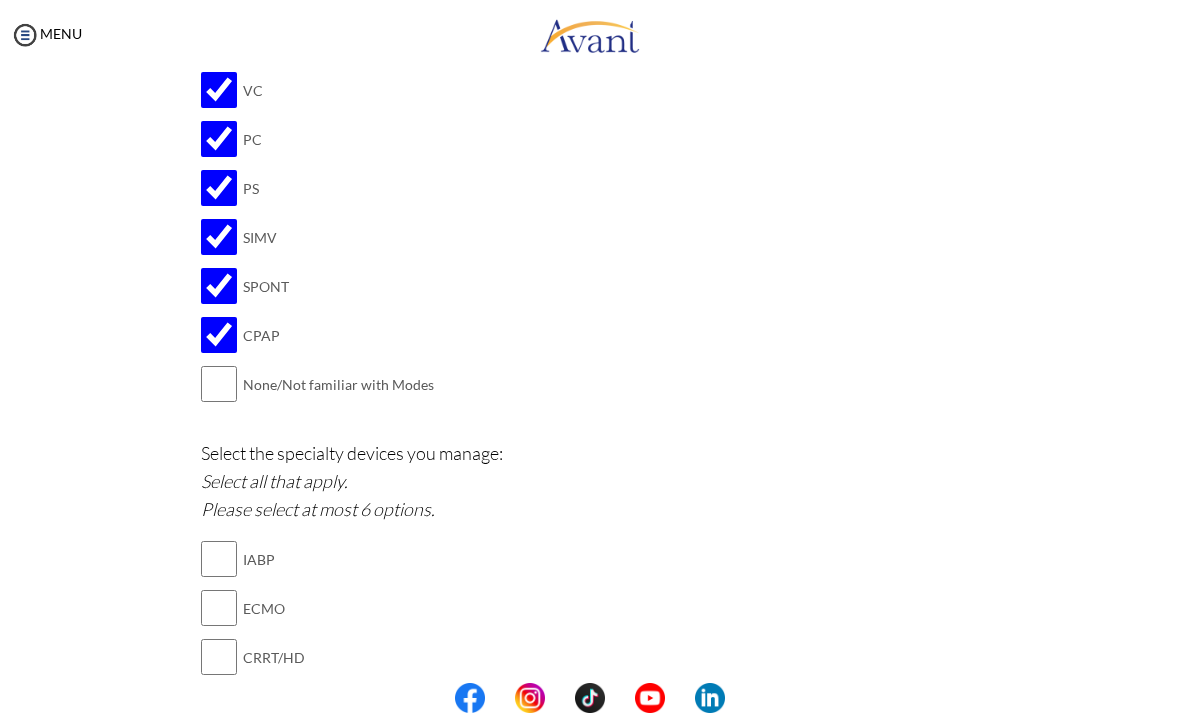click at bounding box center [219, 657] 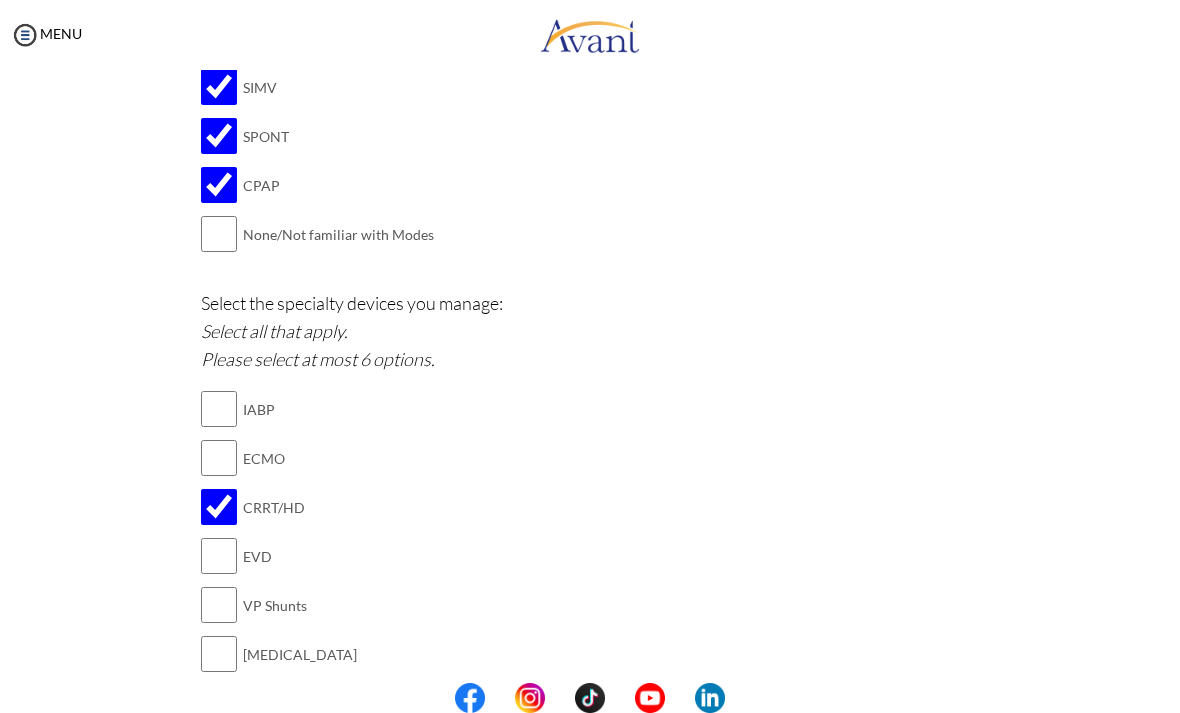 scroll, scrollTop: 1923, scrollLeft: 0, axis: vertical 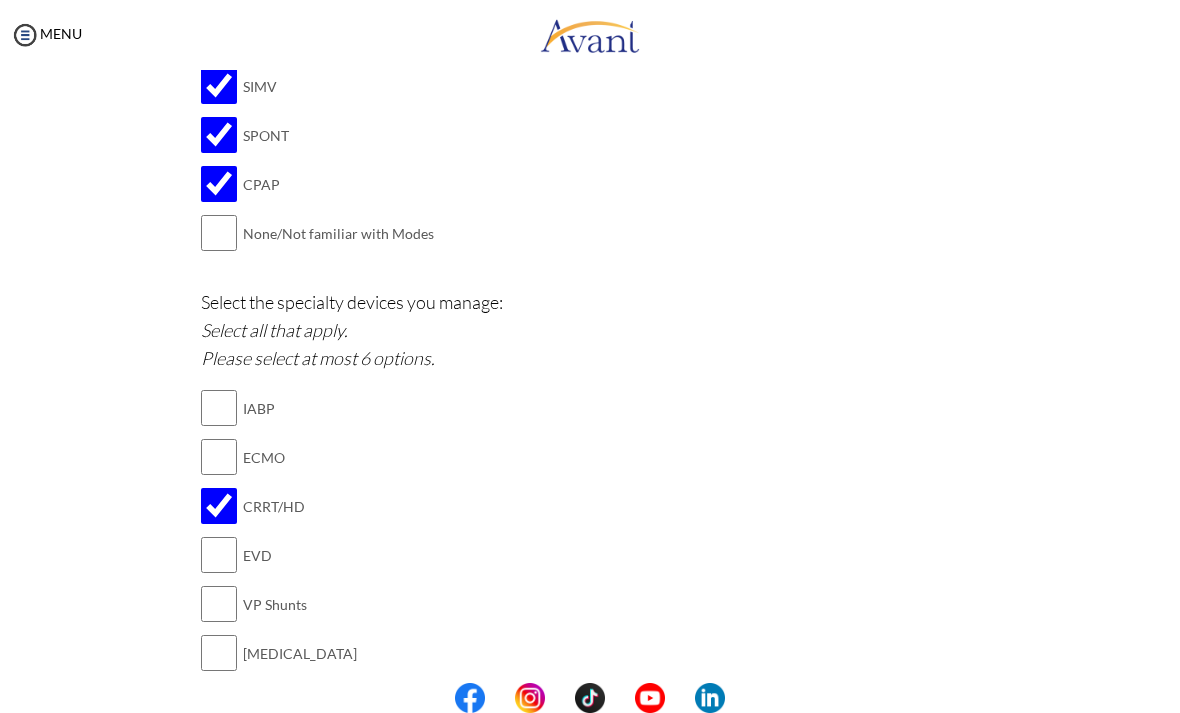 click at bounding box center [219, 653] 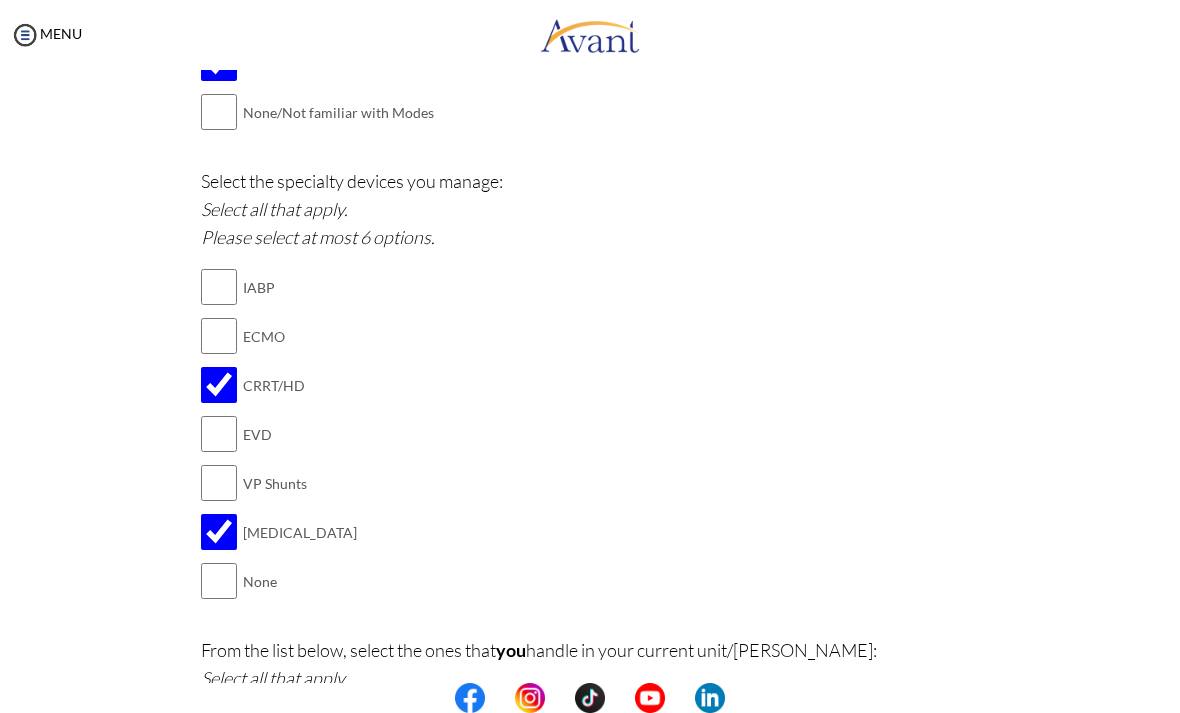 scroll, scrollTop: 2045, scrollLeft: 0, axis: vertical 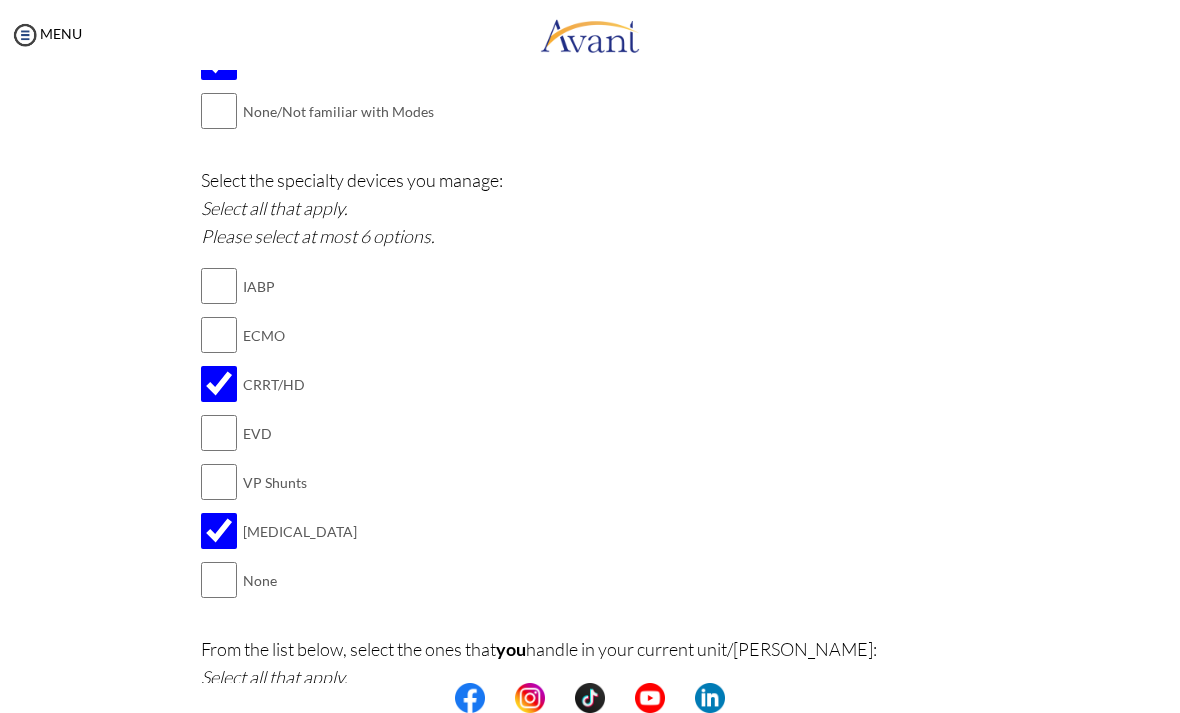 click at bounding box center [219, 482] 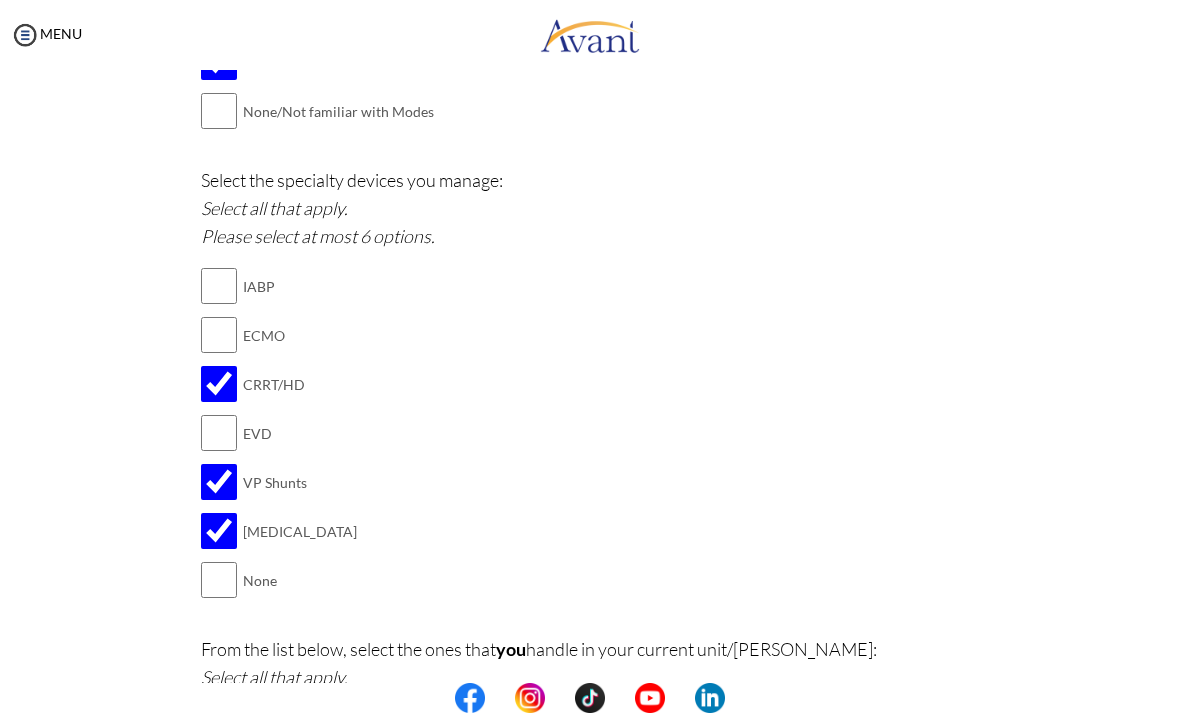 click at bounding box center [219, 482] 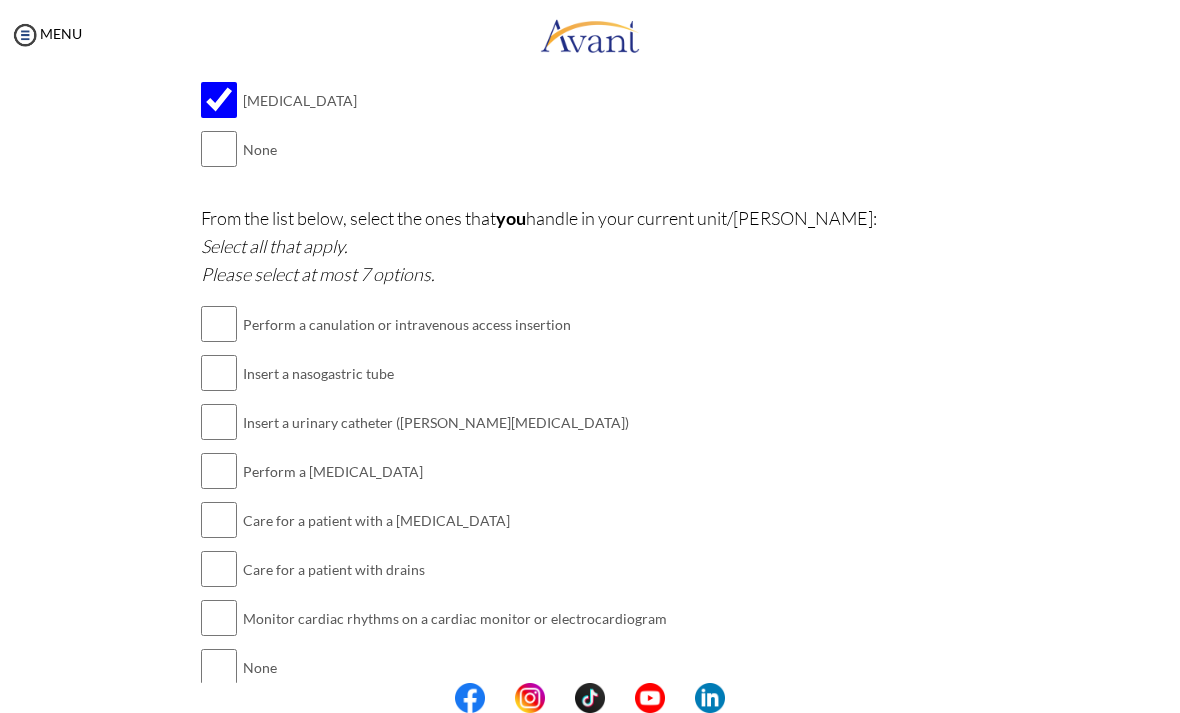scroll, scrollTop: 2473, scrollLeft: 0, axis: vertical 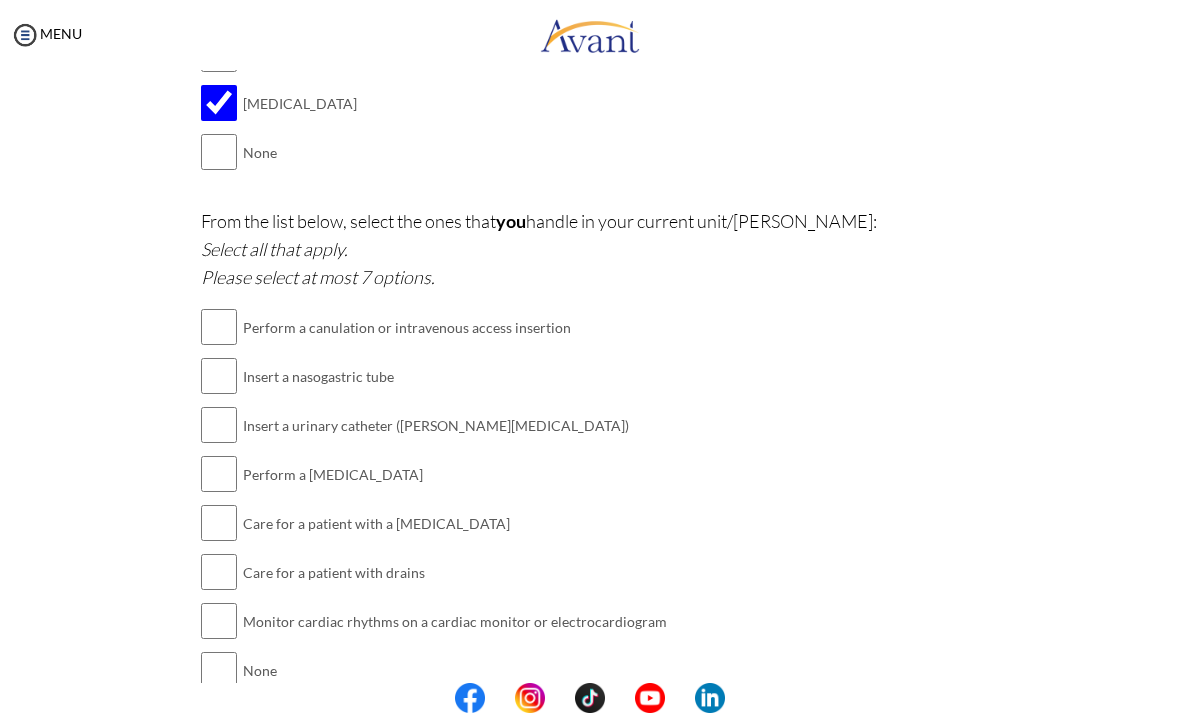 click at bounding box center [219, 327] 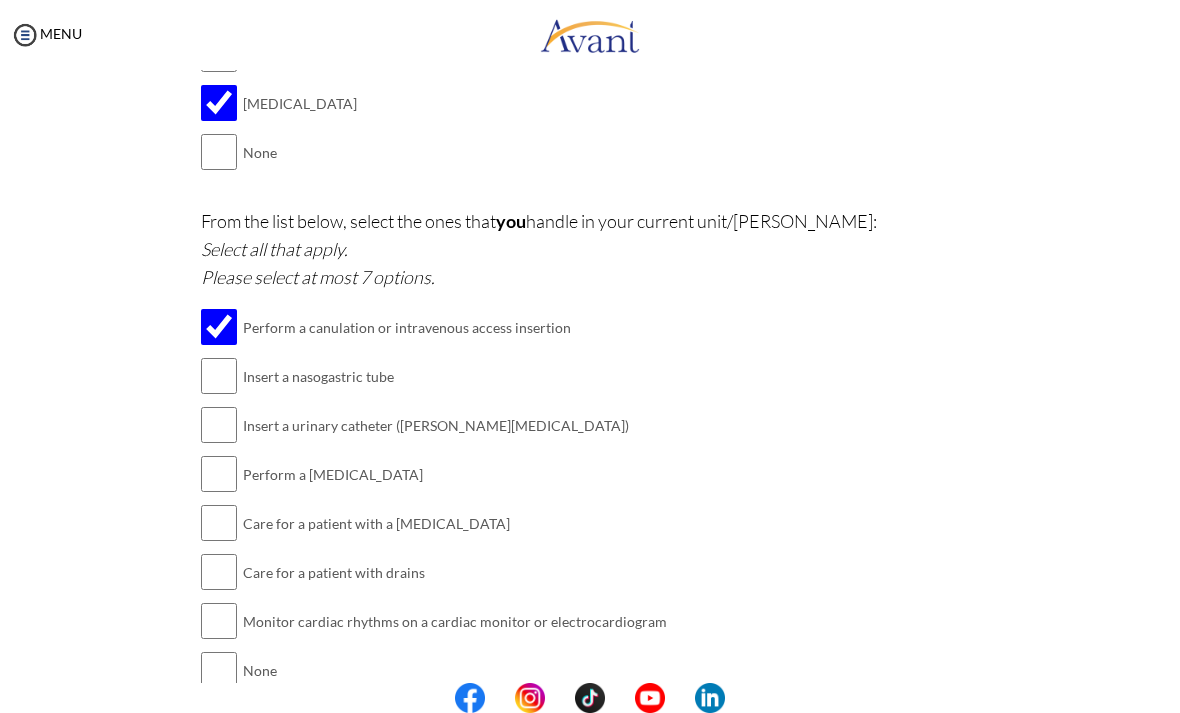 click at bounding box center [219, 376] 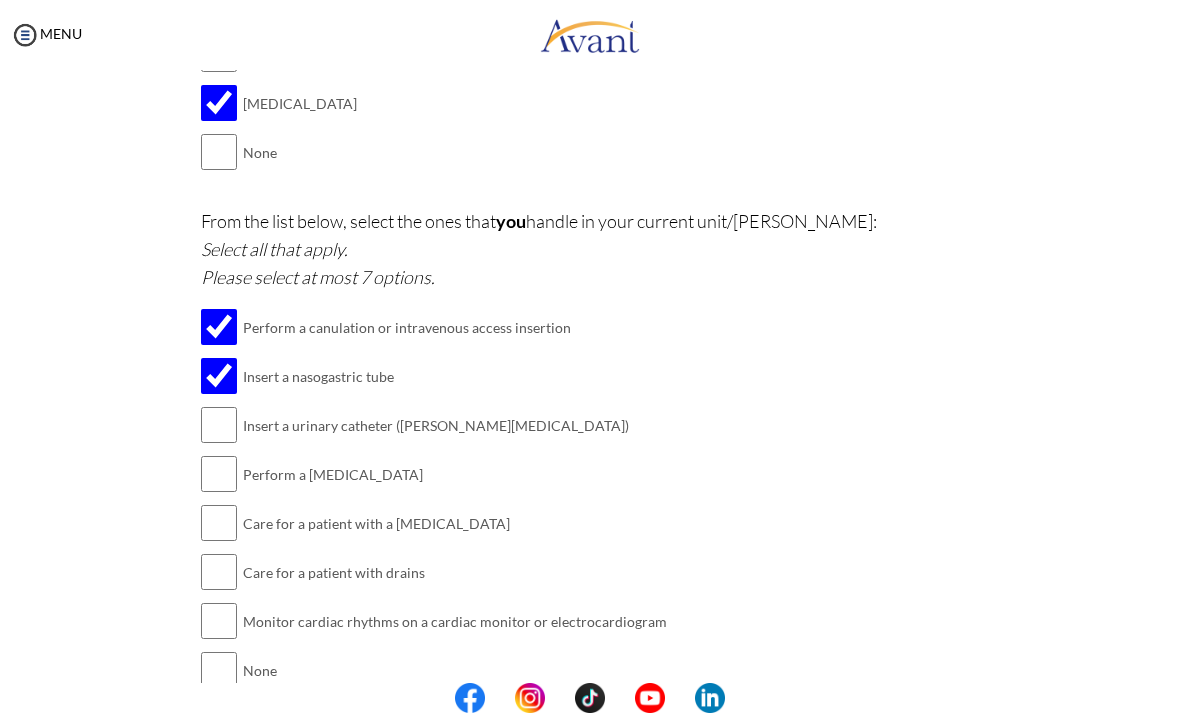 click at bounding box center (219, 425) 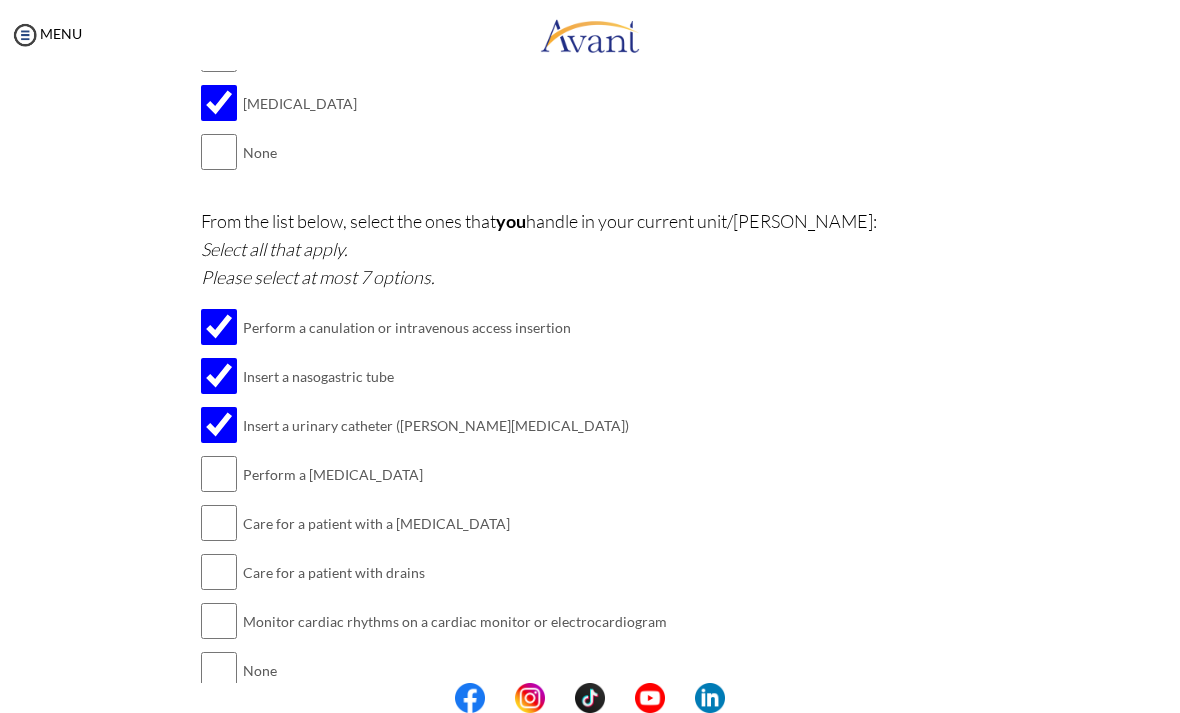click at bounding box center [219, 474] 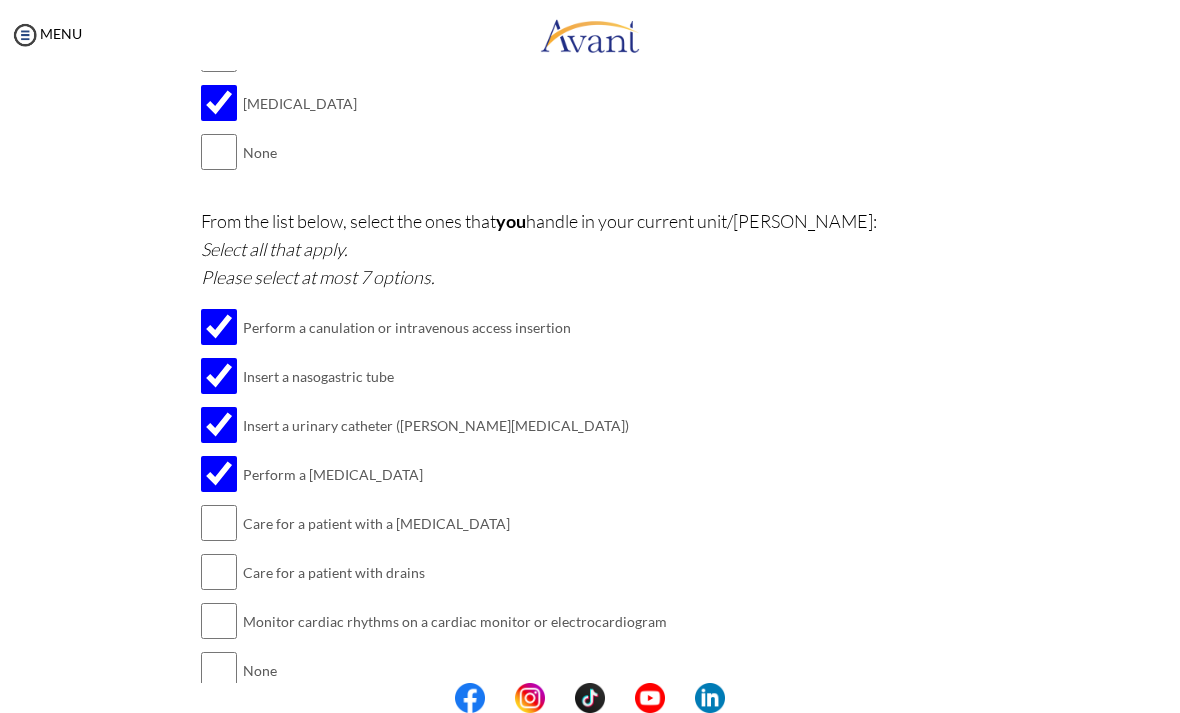click at bounding box center (219, 523) 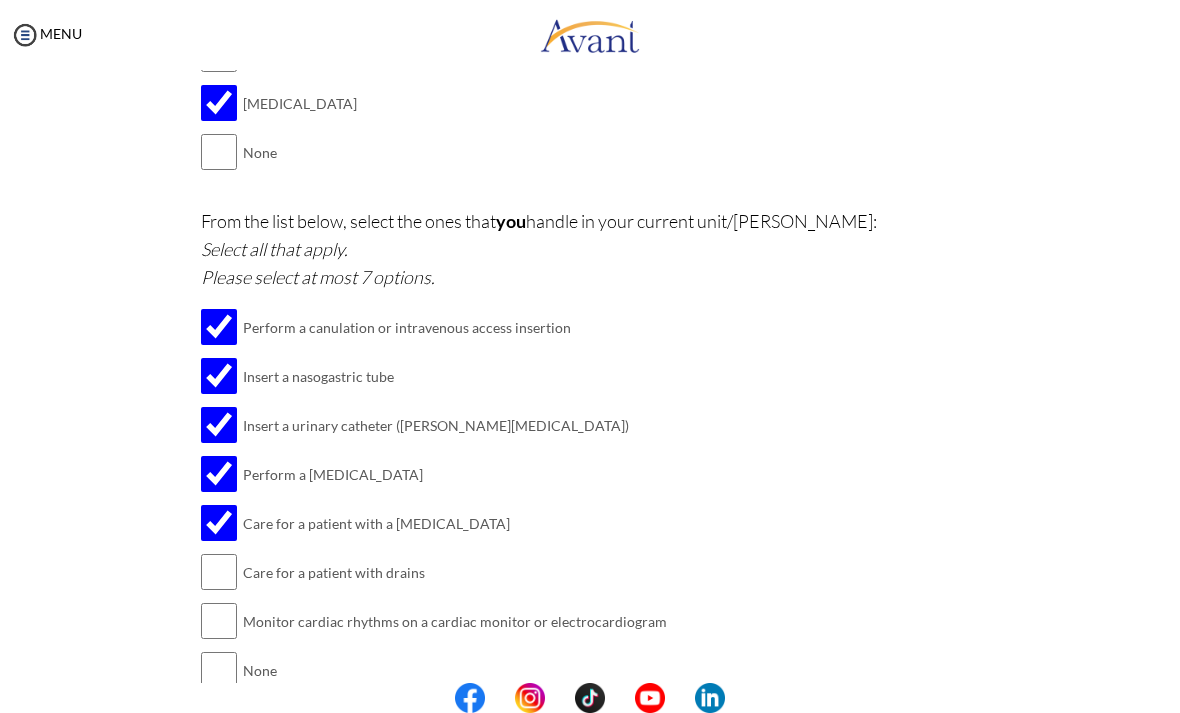 click at bounding box center [219, 572] 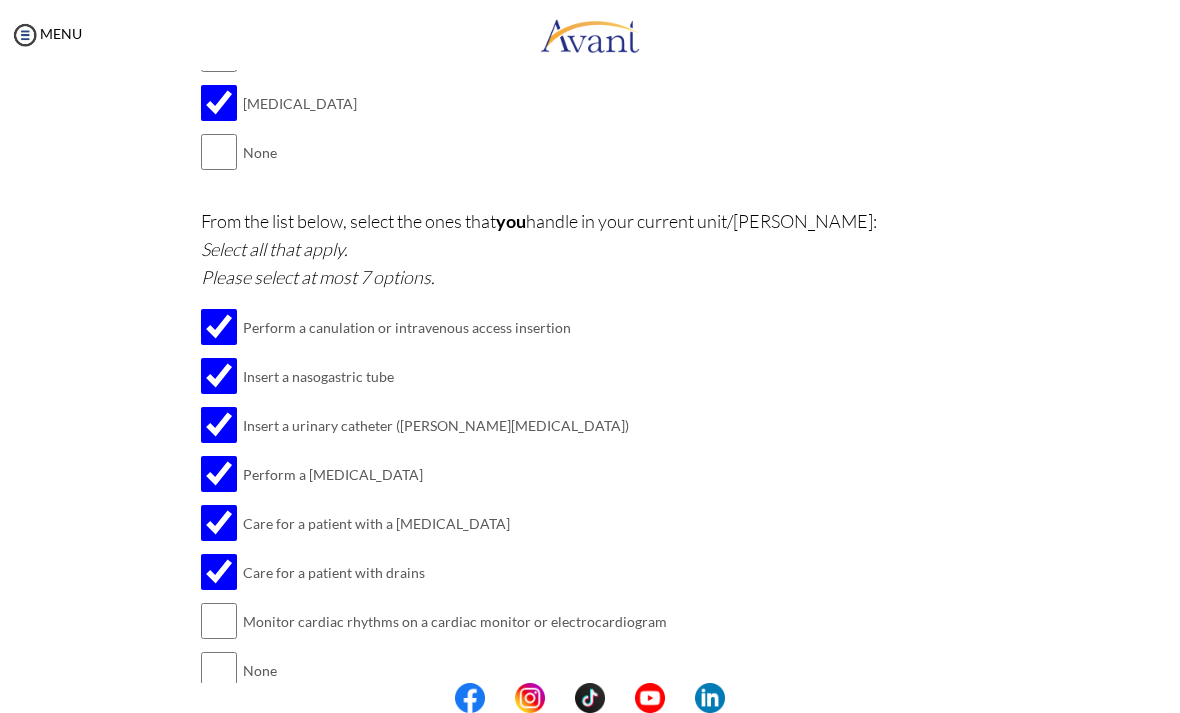 click at bounding box center [219, 621] 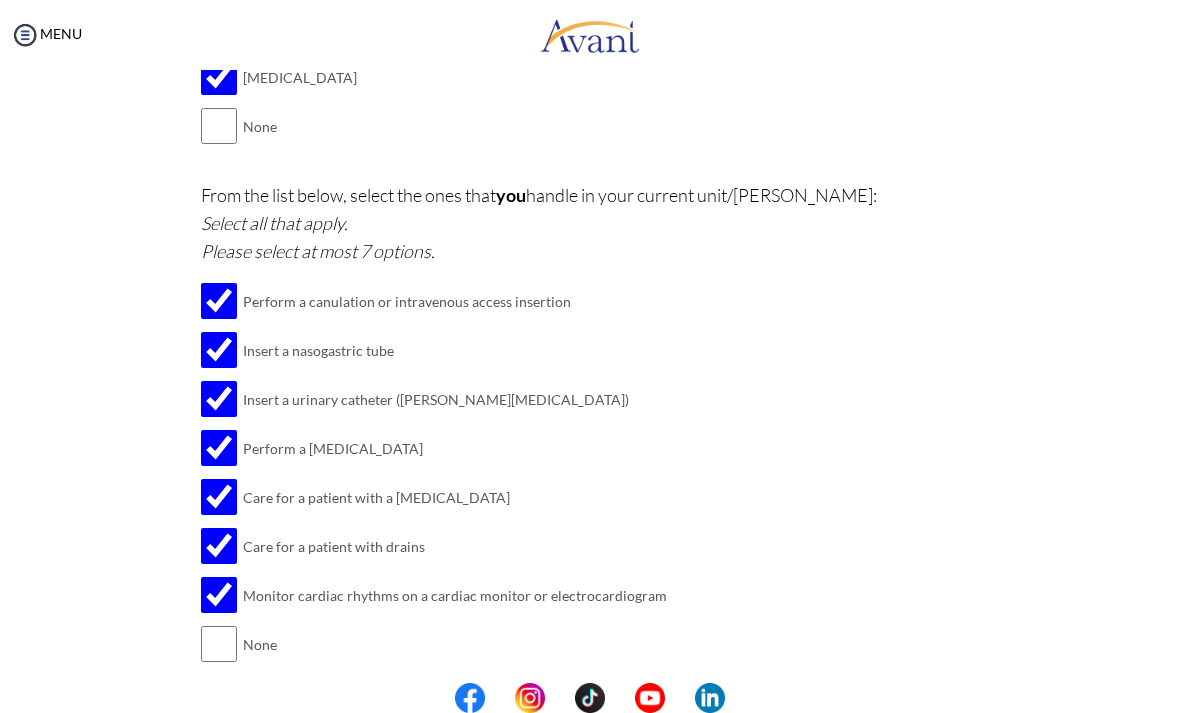 scroll, scrollTop: 2497, scrollLeft: 0, axis: vertical 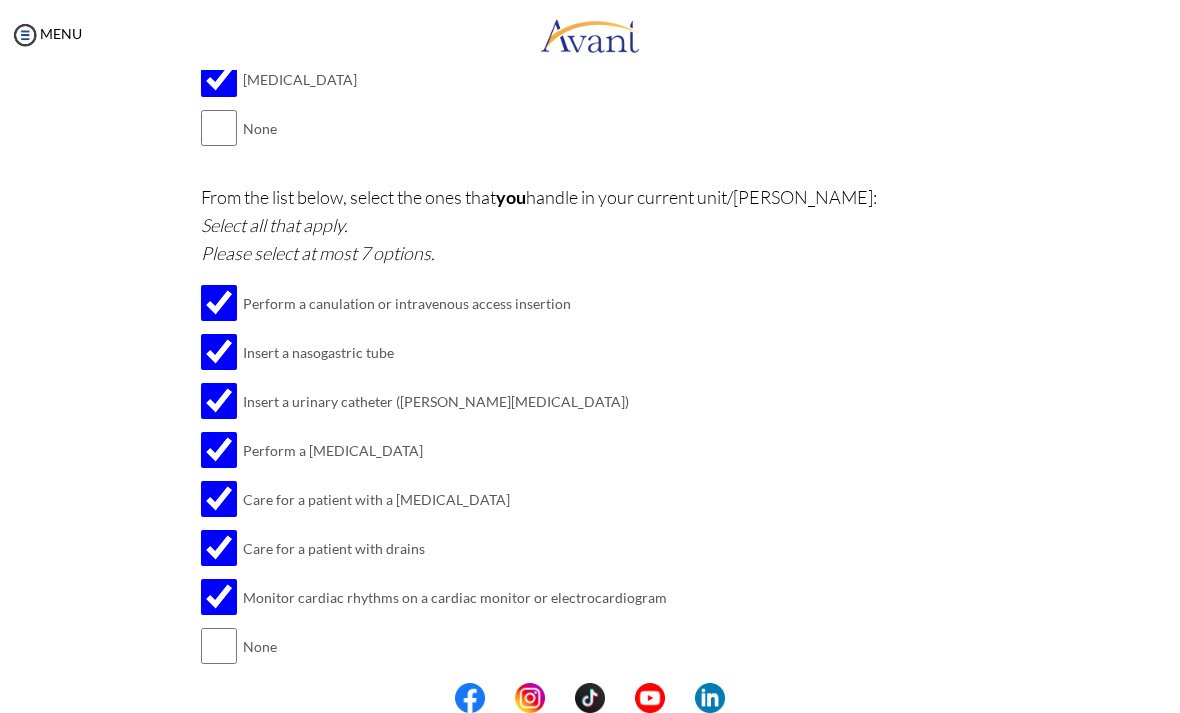 click on "Submit" at bounding box center (655, 712) 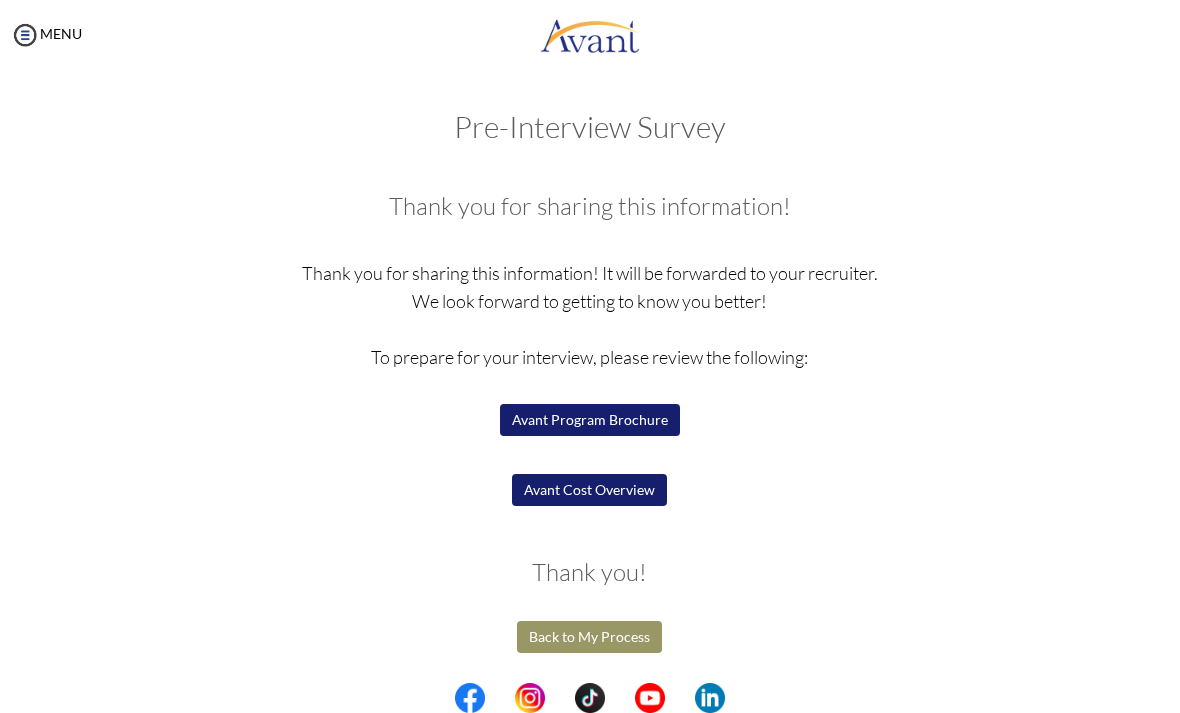 click on "Avant Cost Overview" at bounding box center (589, 490) 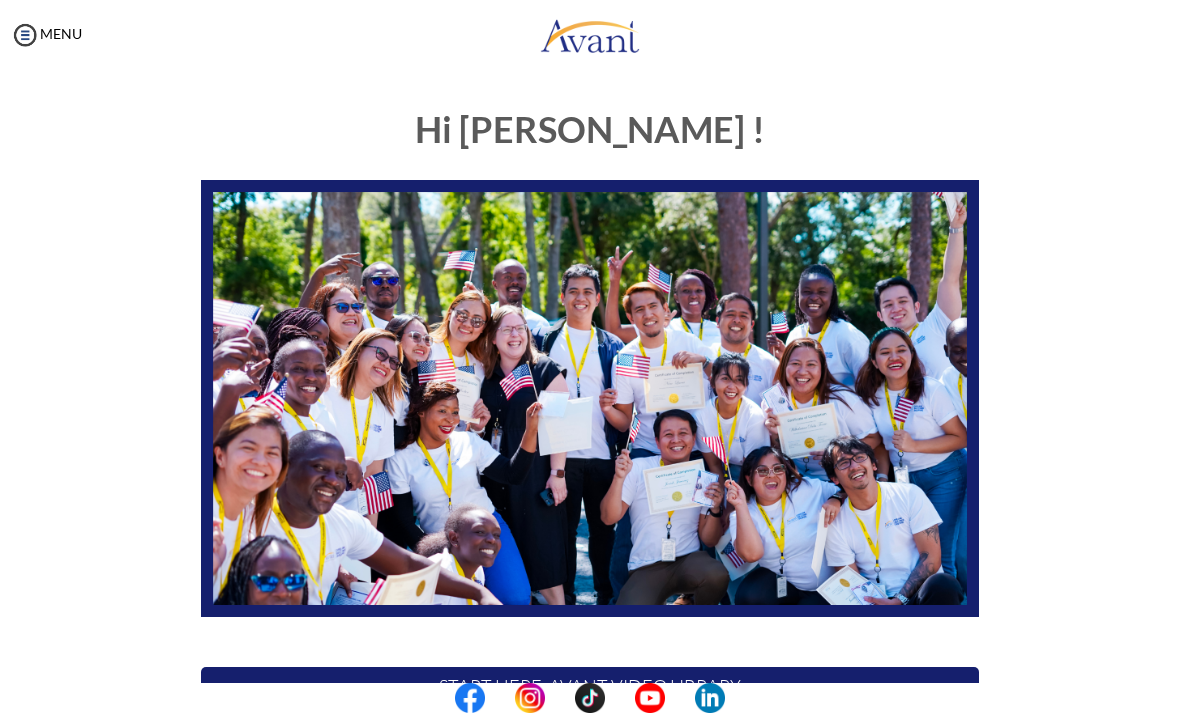 scroll, scrollTop: 0, scrollLeft: 0, axis: both 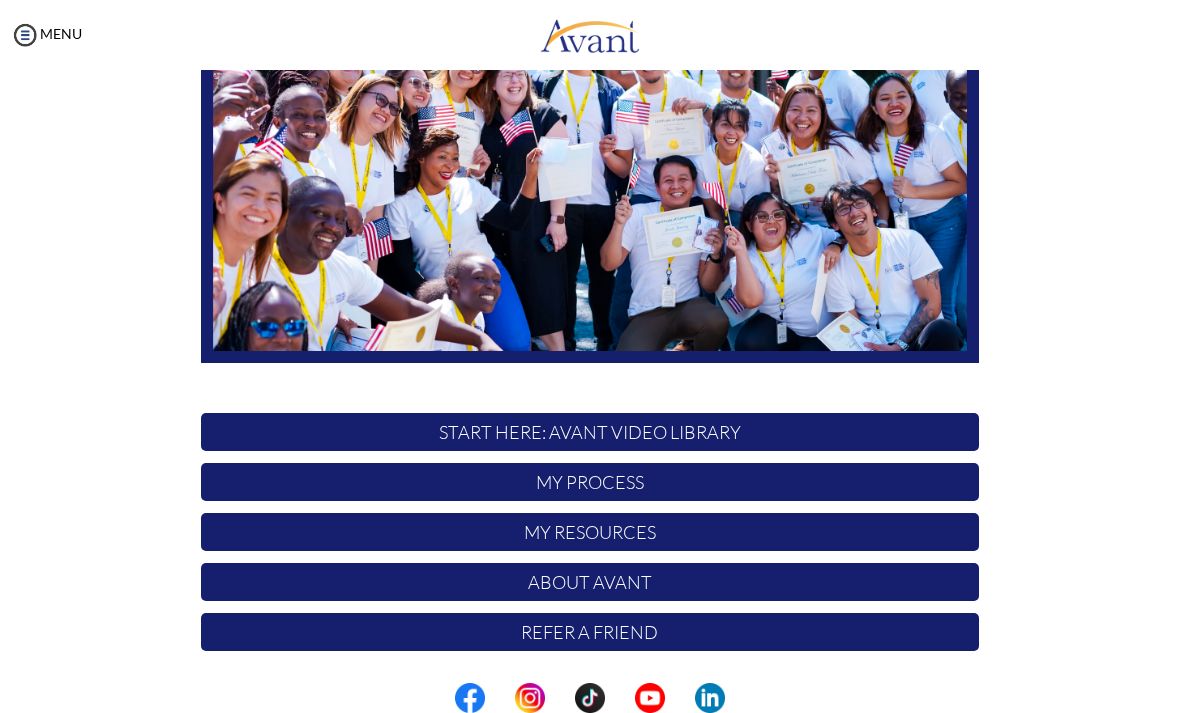 click on "START HERE: Avant Video Library" at bounding box center [590, 432] 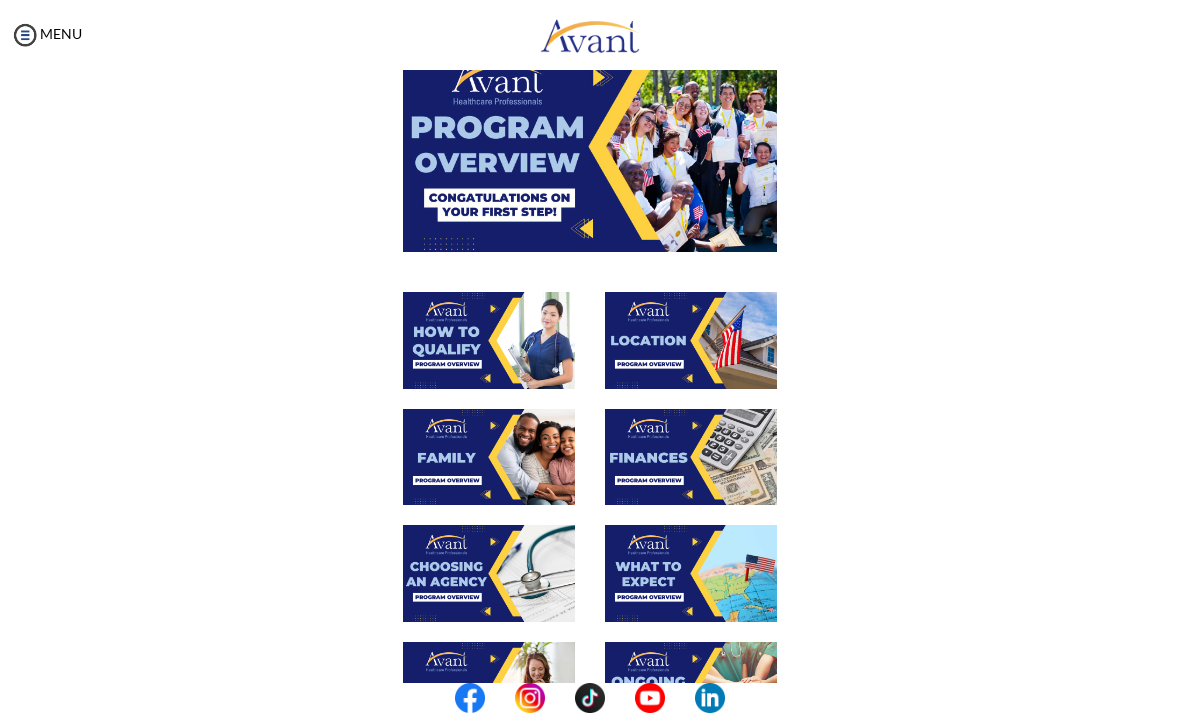 scroll, scrollTop: 259, scrollLeft: 0, axis: vertical 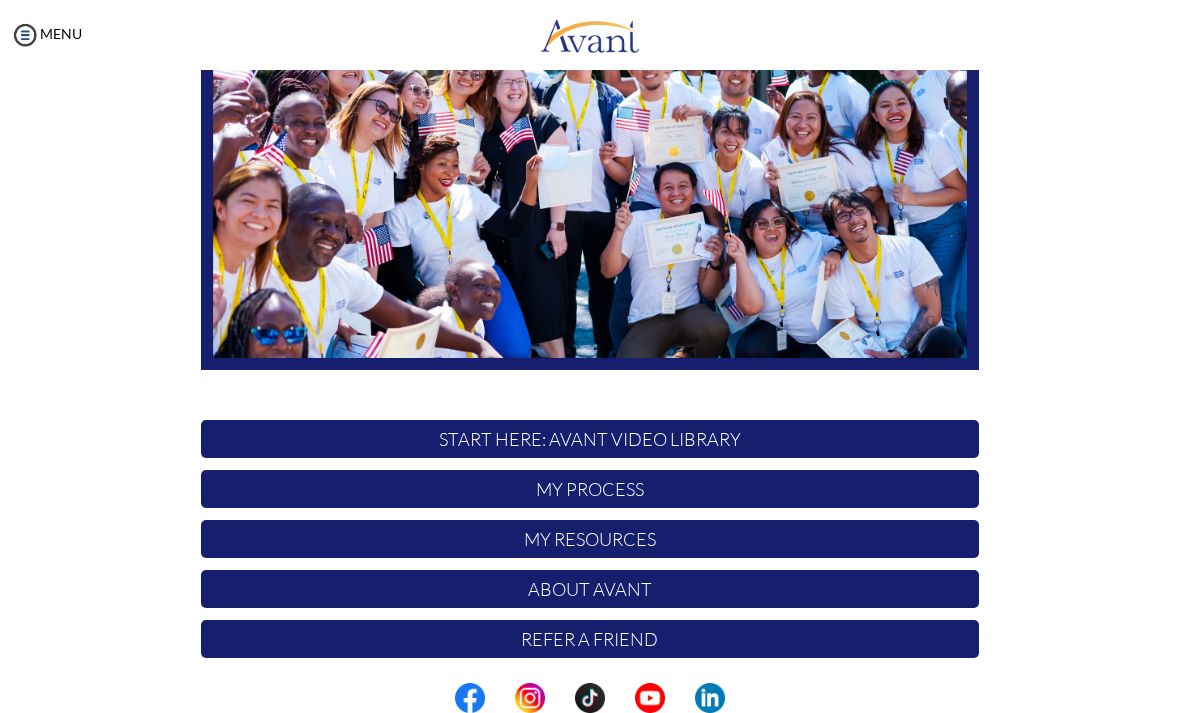 click on "My Process" at bounding box center (590, 489) 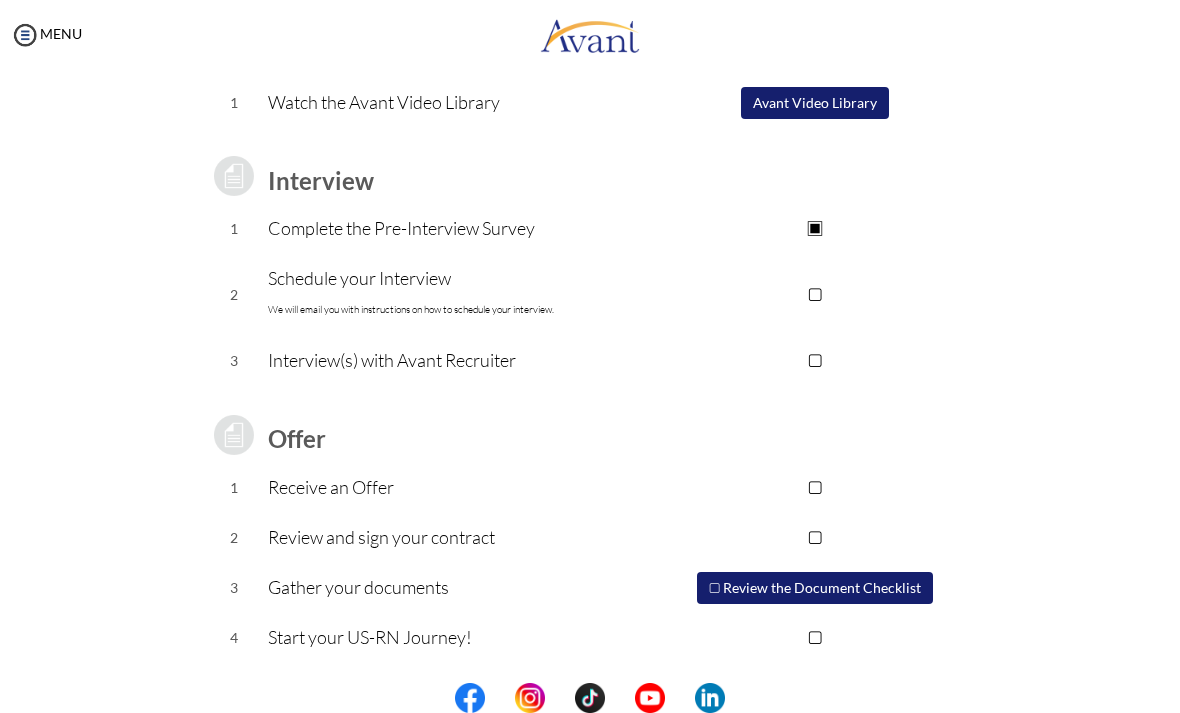 scroll, scrollTop: 196, scrollLeft: 0, axis: vertical 